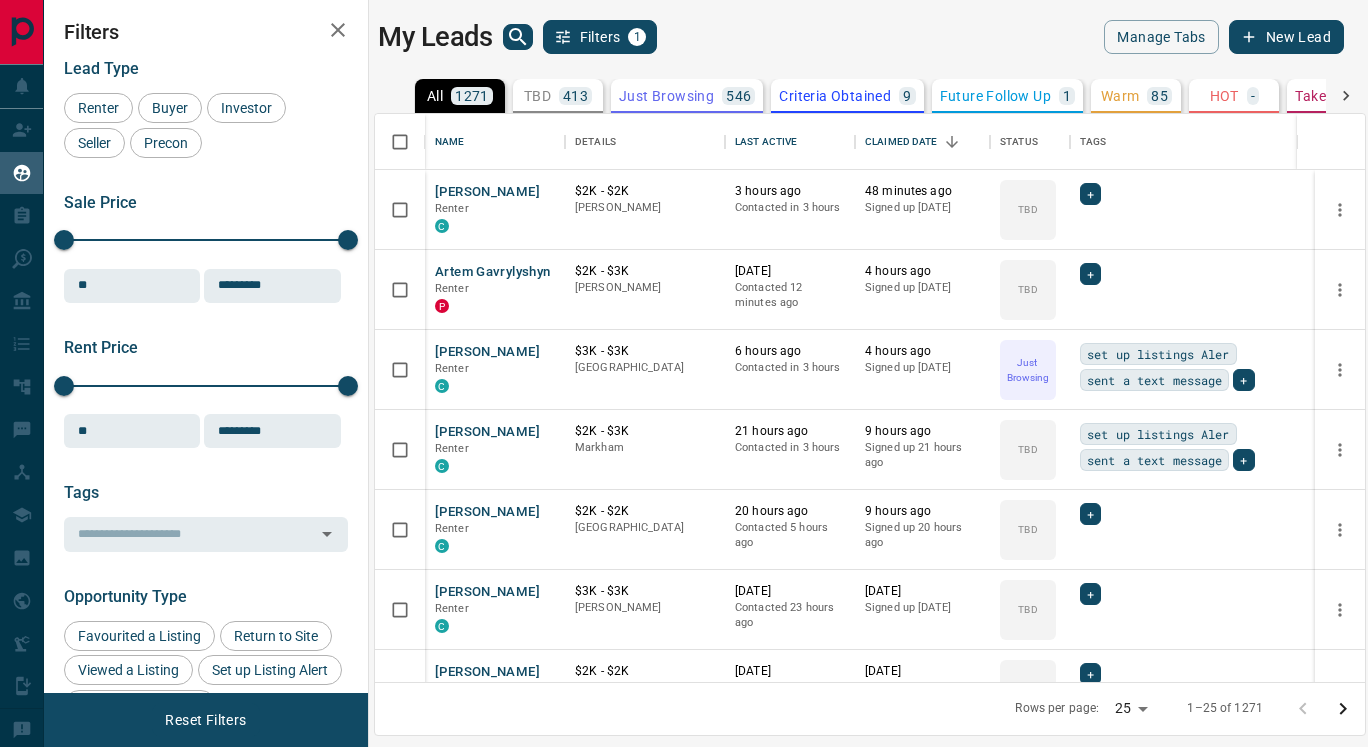 scroll, scrollTop: 0, scrollLeft: 0, axis: both 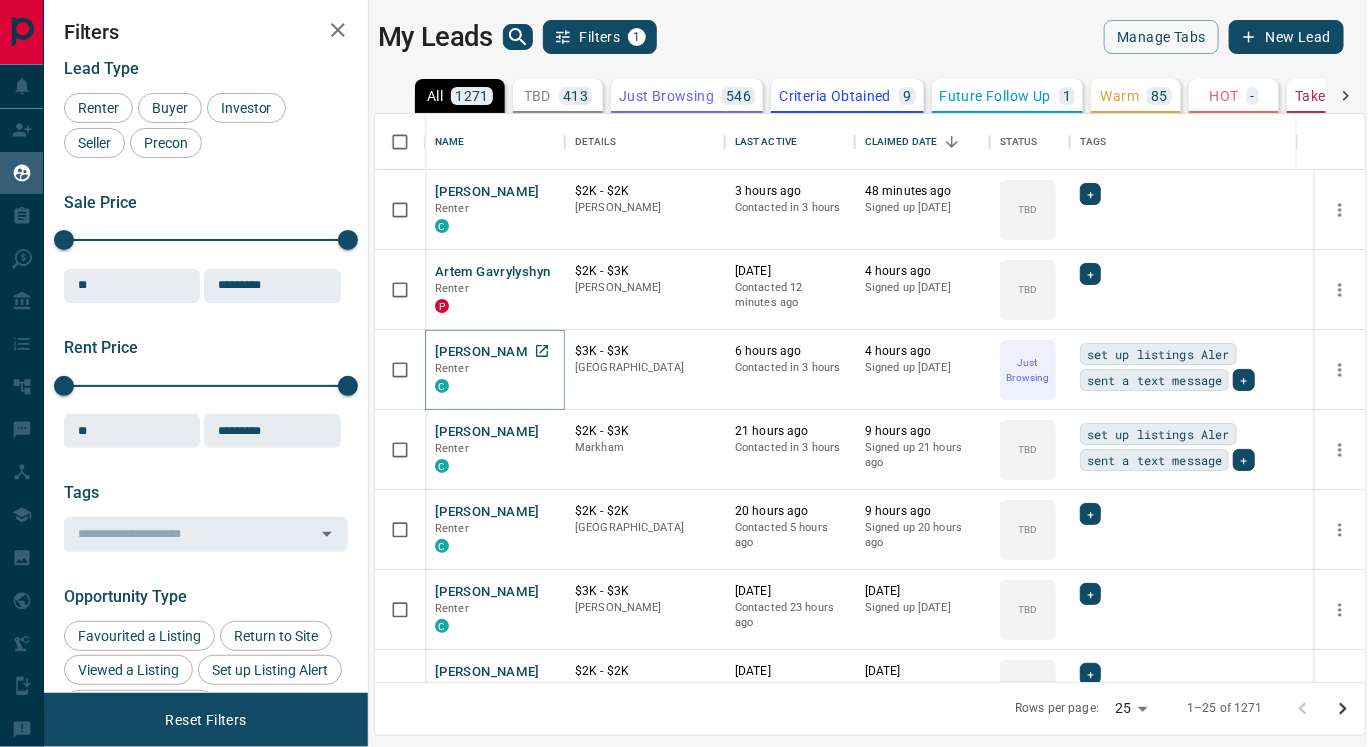 click on "[PERSON_NAME]" at bounding box center [487, 352] 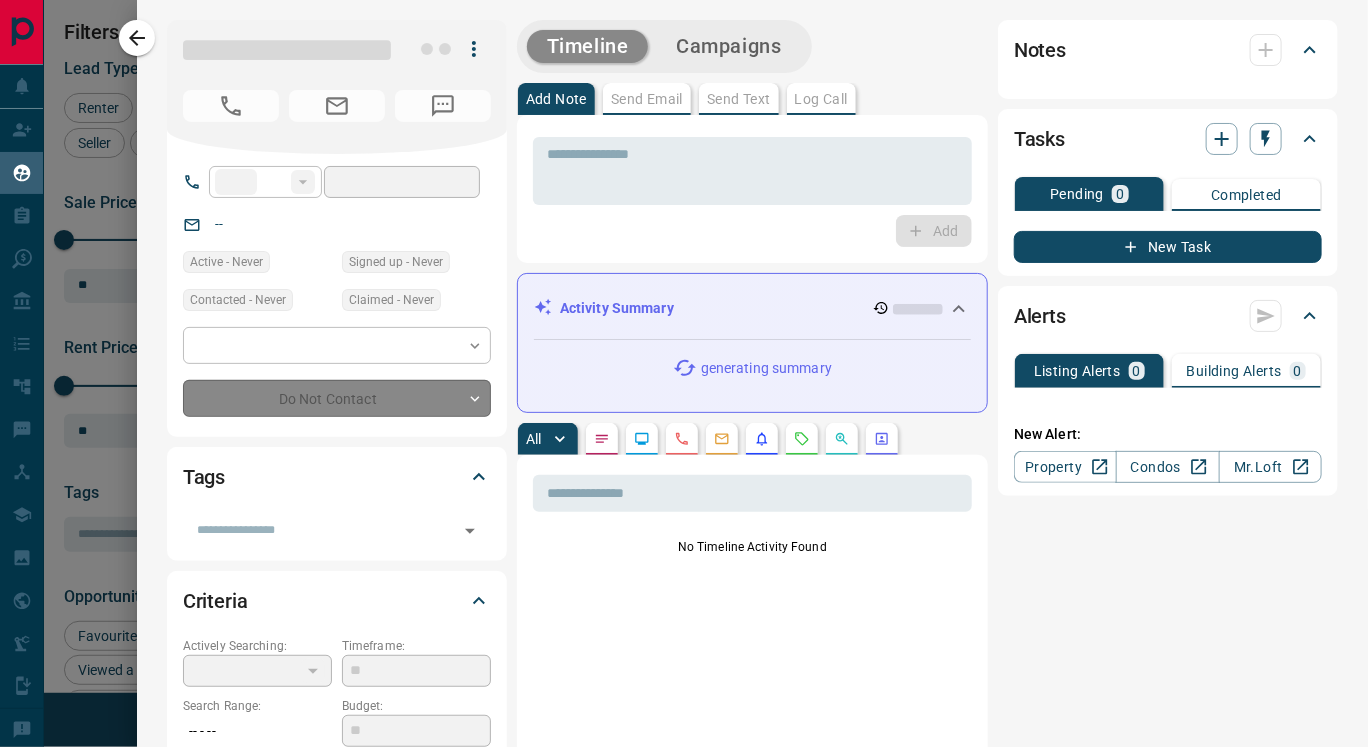 type on "**" 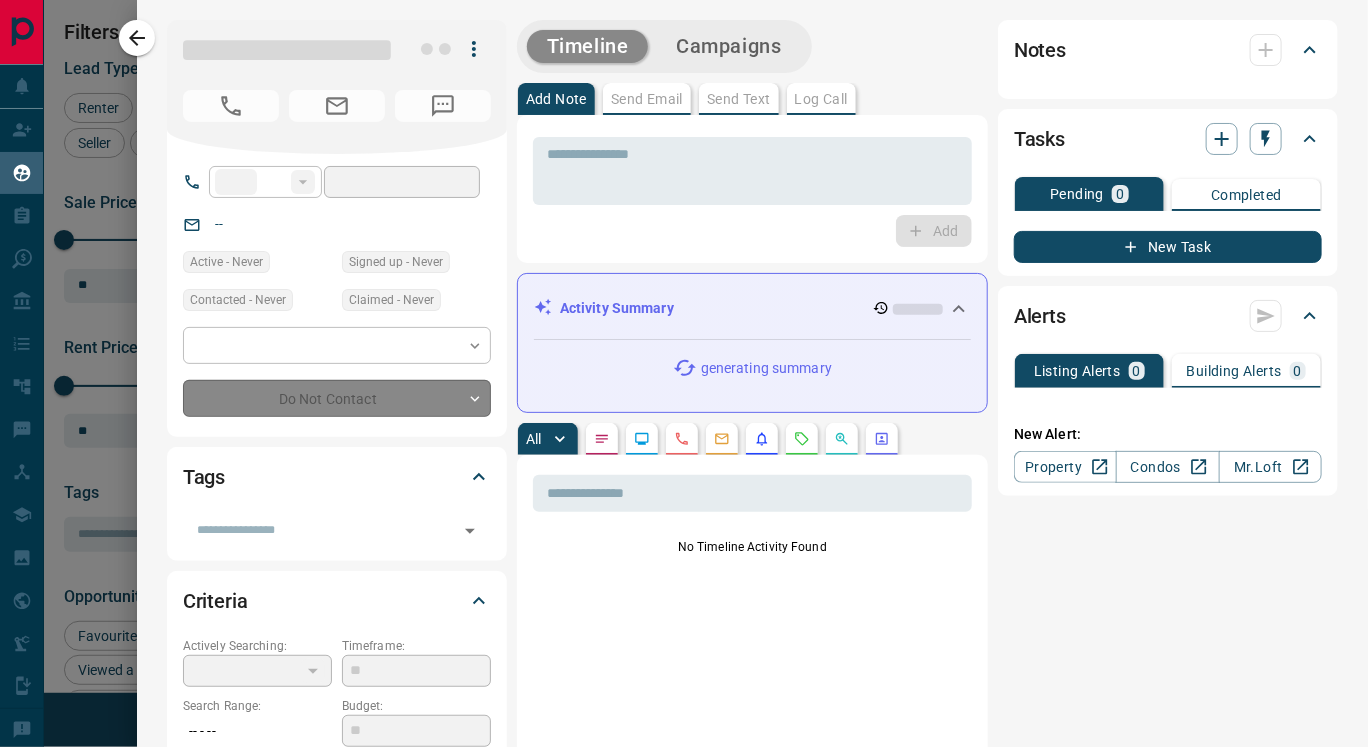 type on "**********" 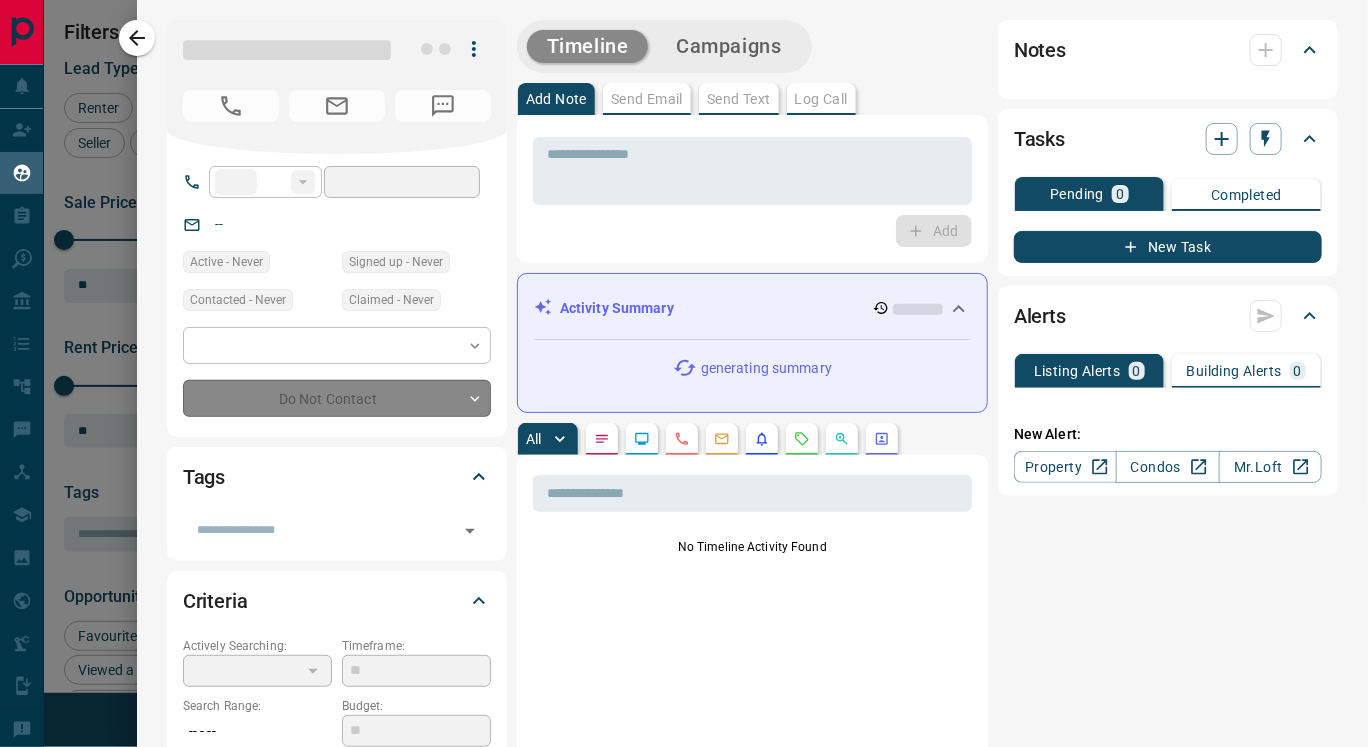 type on "**********" 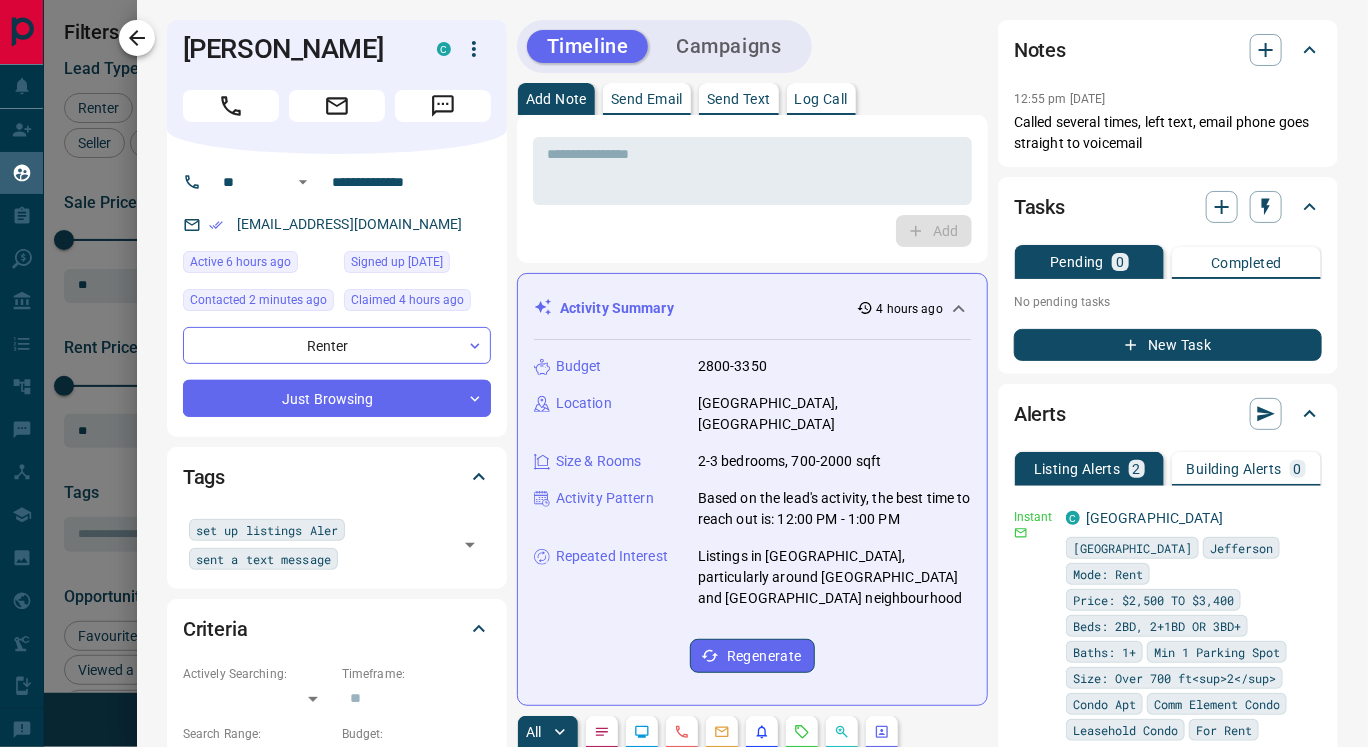 click 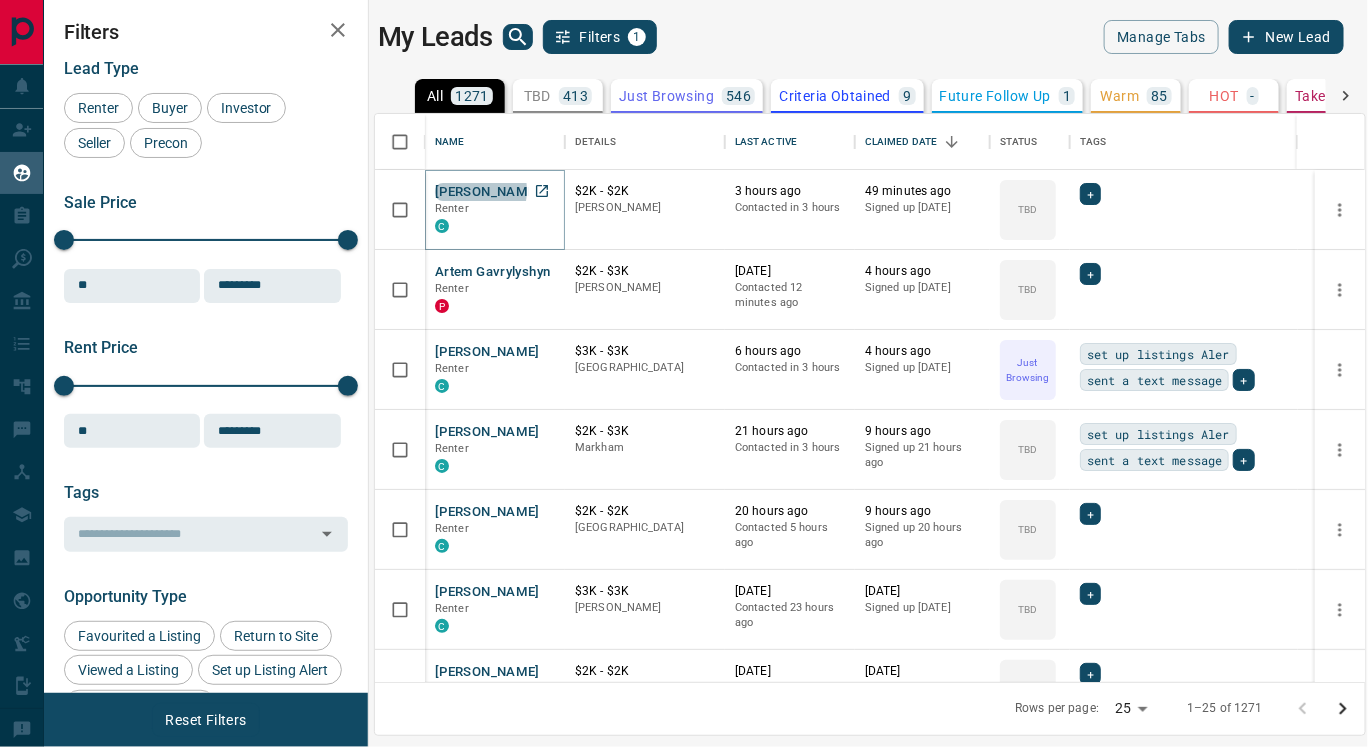 click on "[PERSON_NAME]" at bounding box center (487, 192) 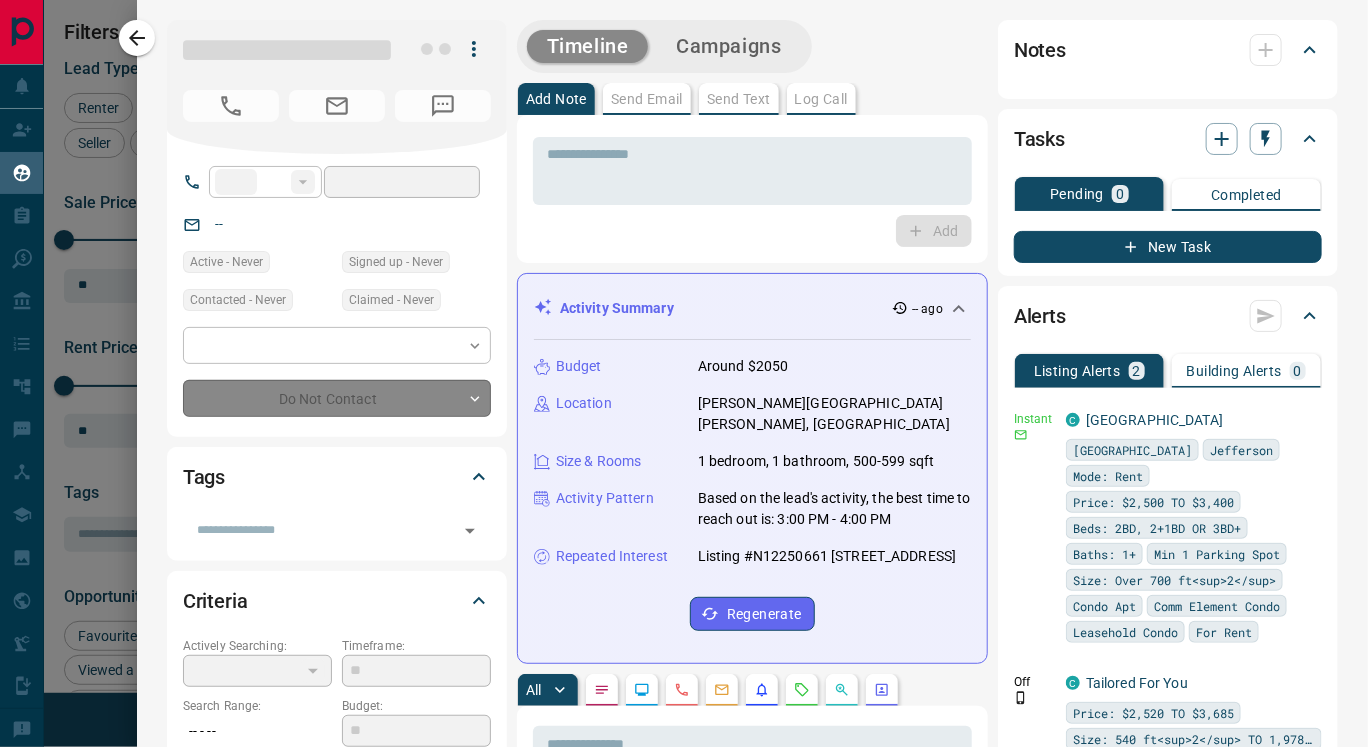 type on "**" 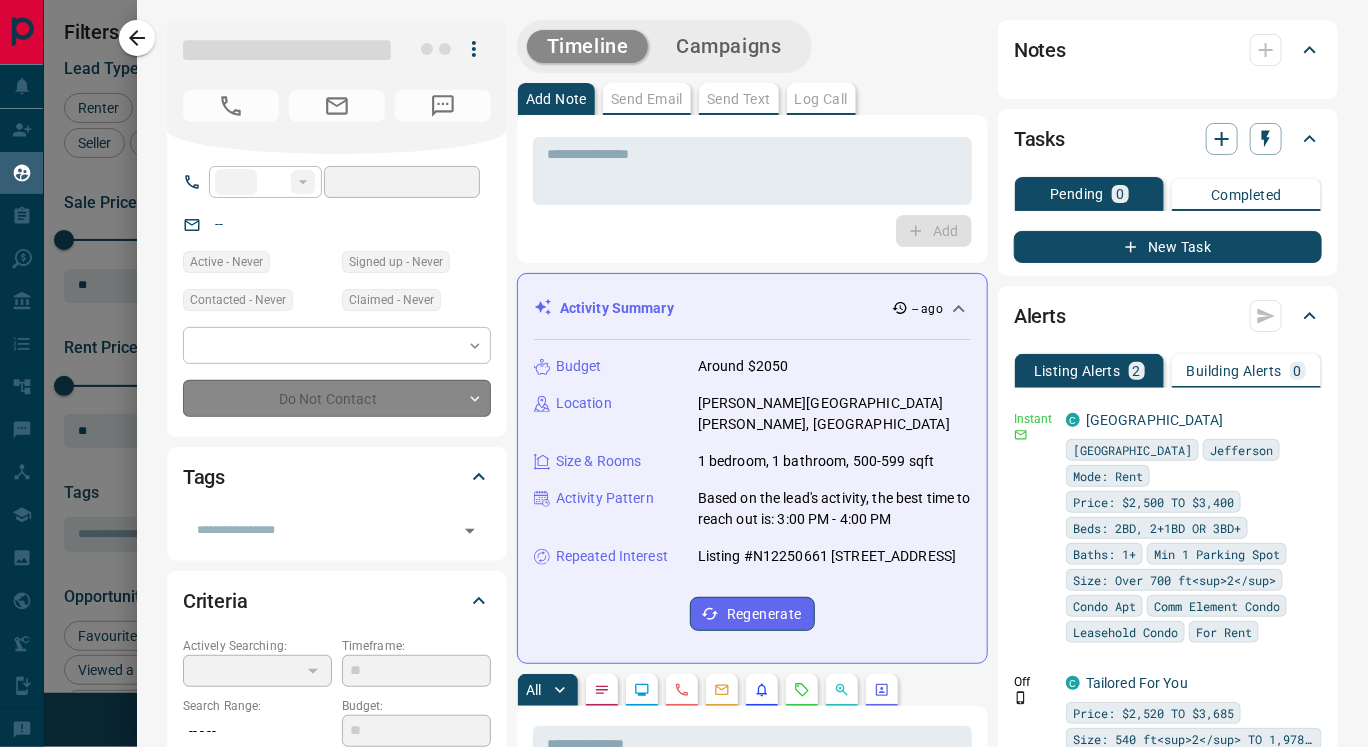type on "**********" 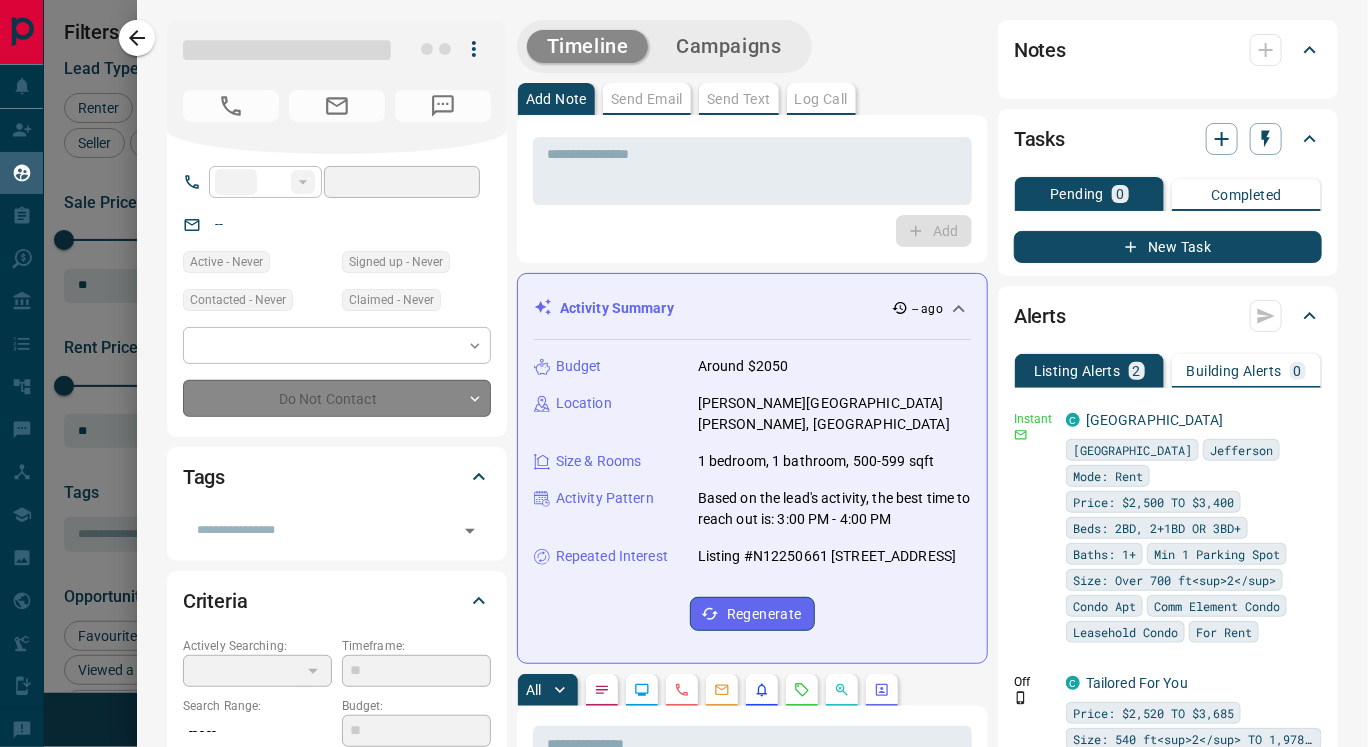 type on "**********" 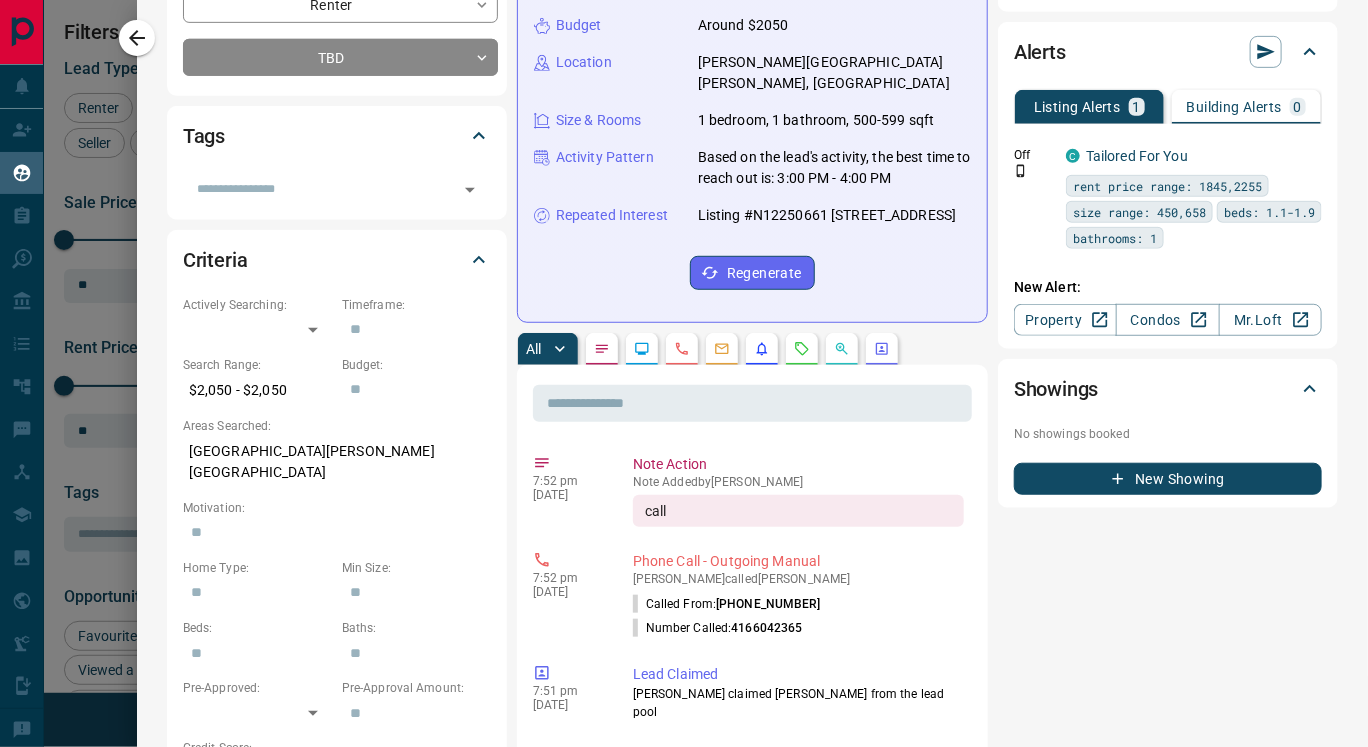 scroll, scrollTop: 341, scrollLeft: 0, axis: vertical 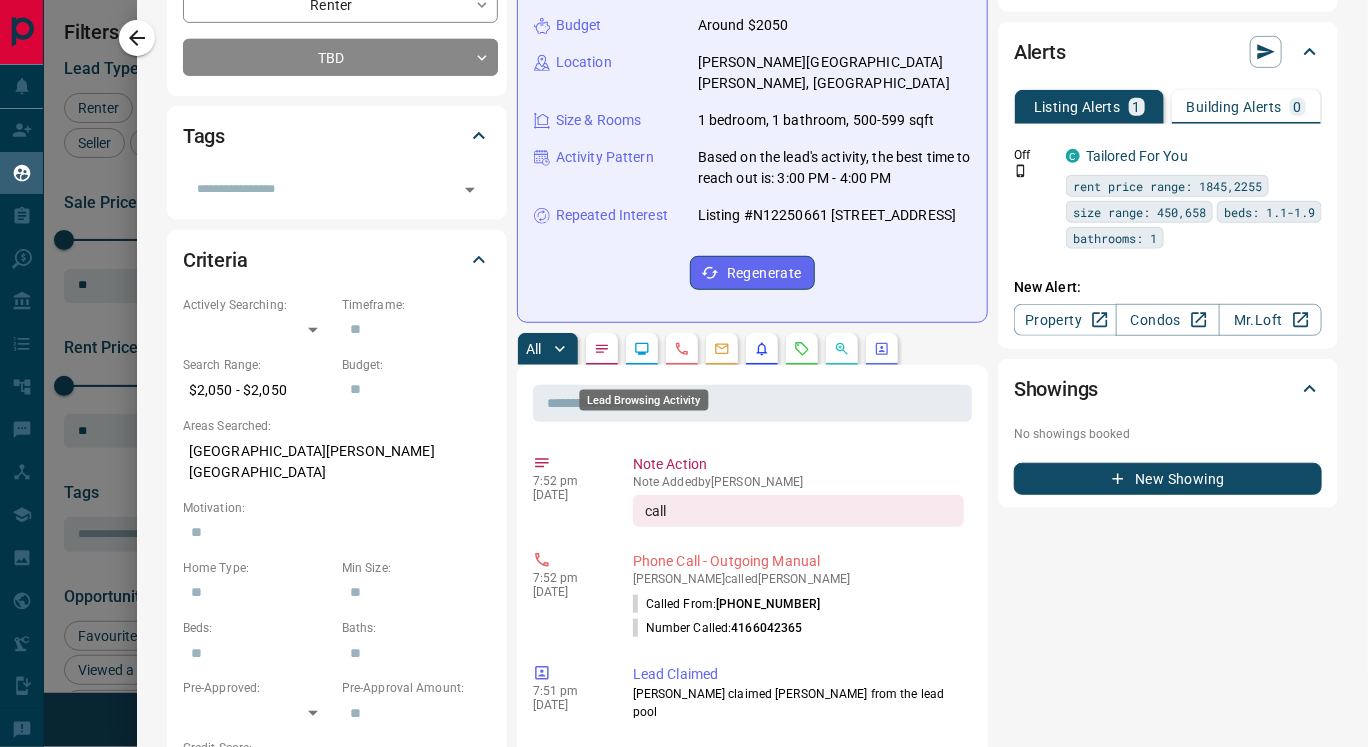 click 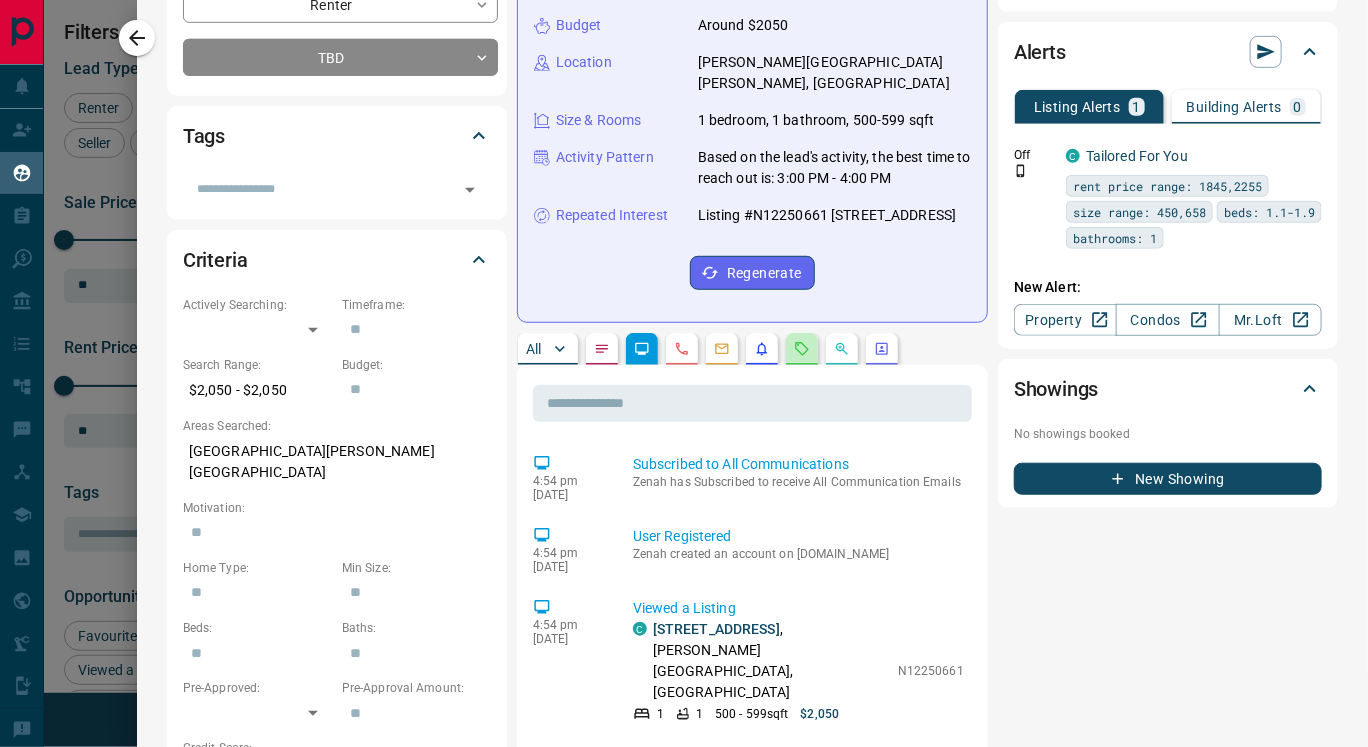 click at bounding box center (802, 349) 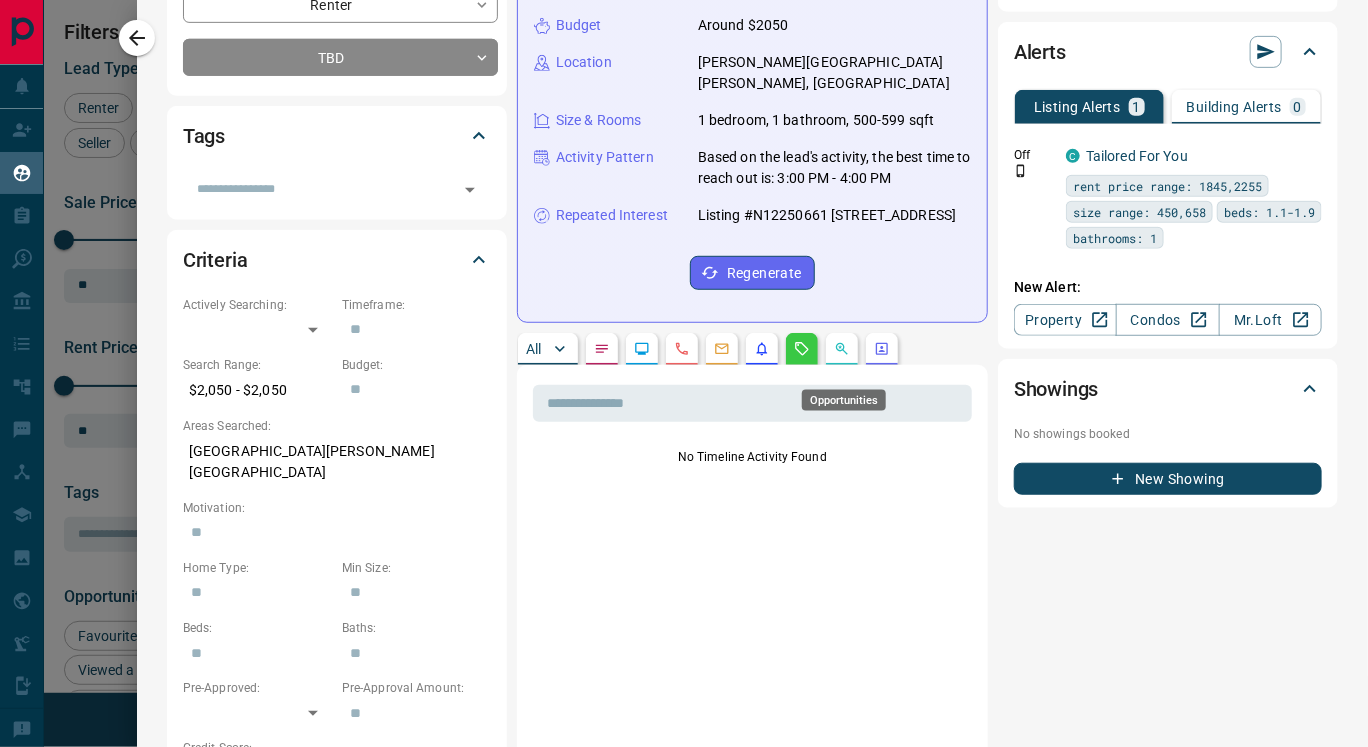 click 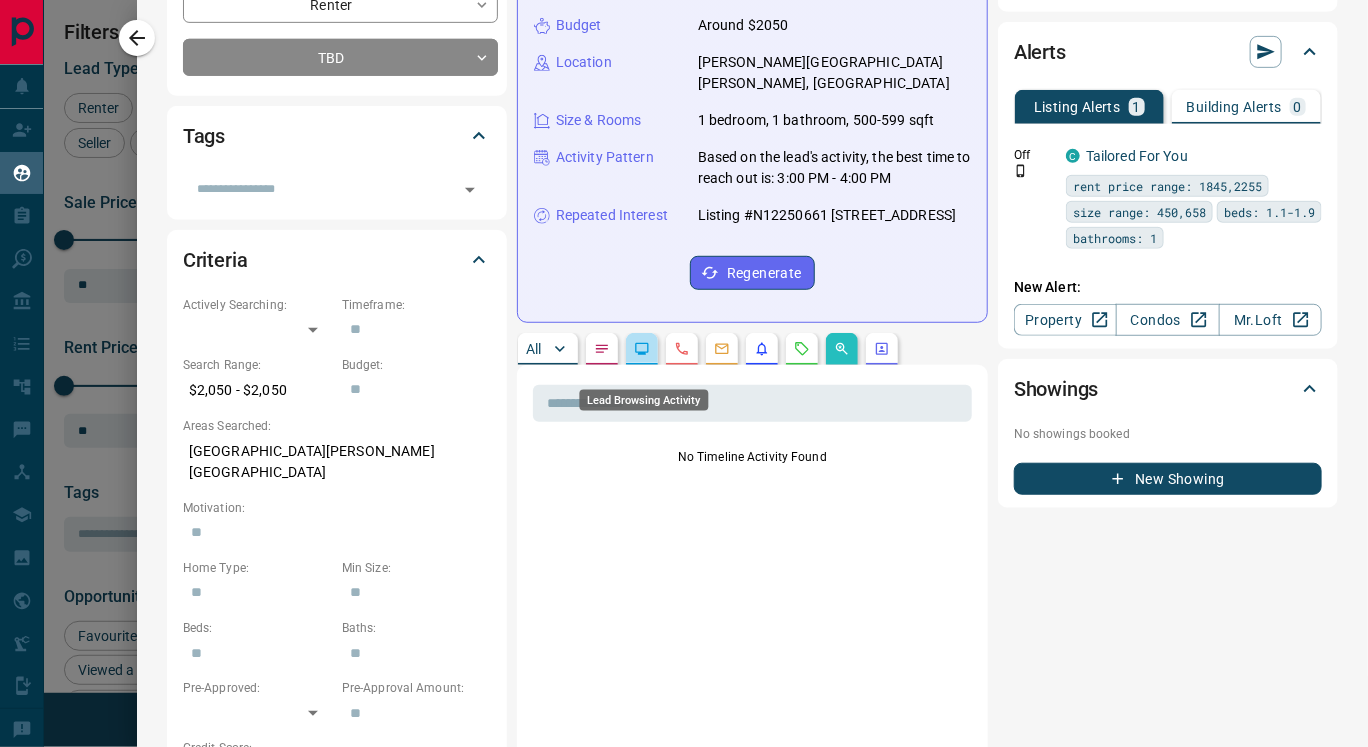 click 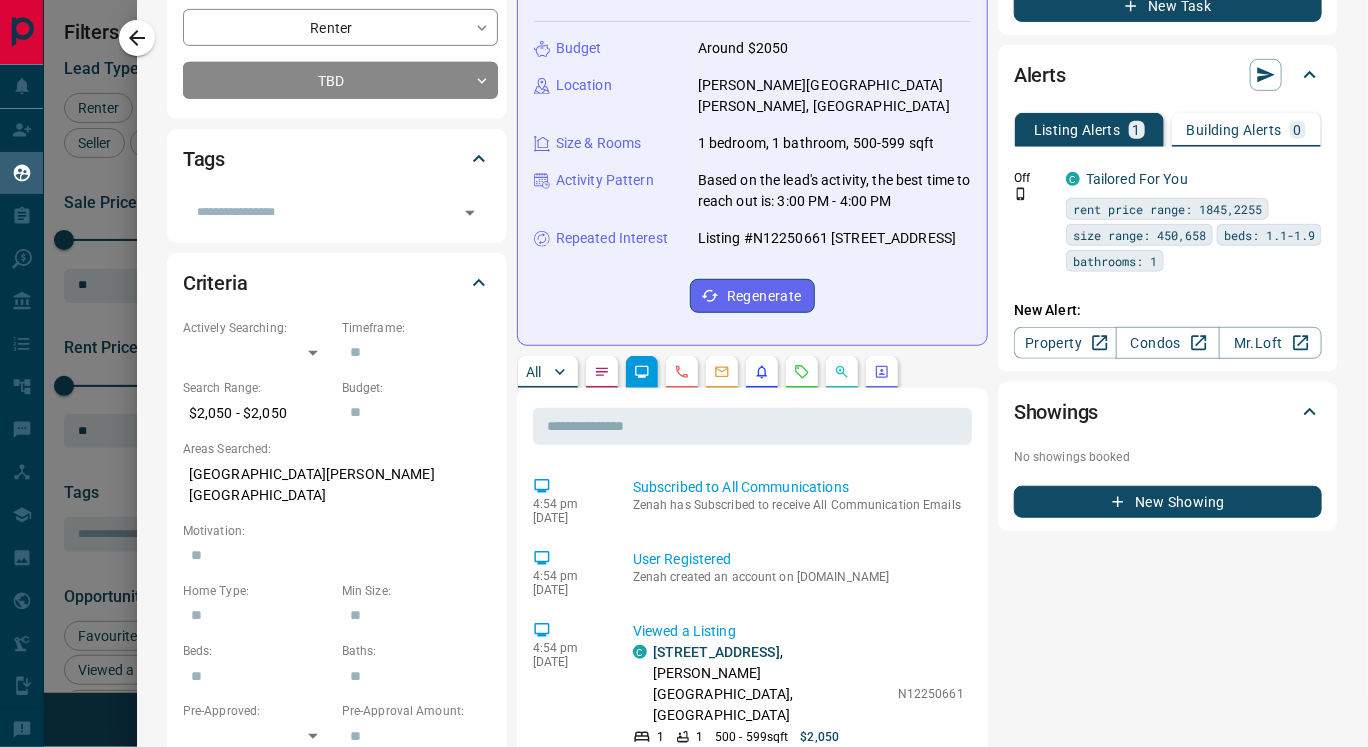 scroll, scrollTop: 319, scrollLeft: 0, axis: vertical 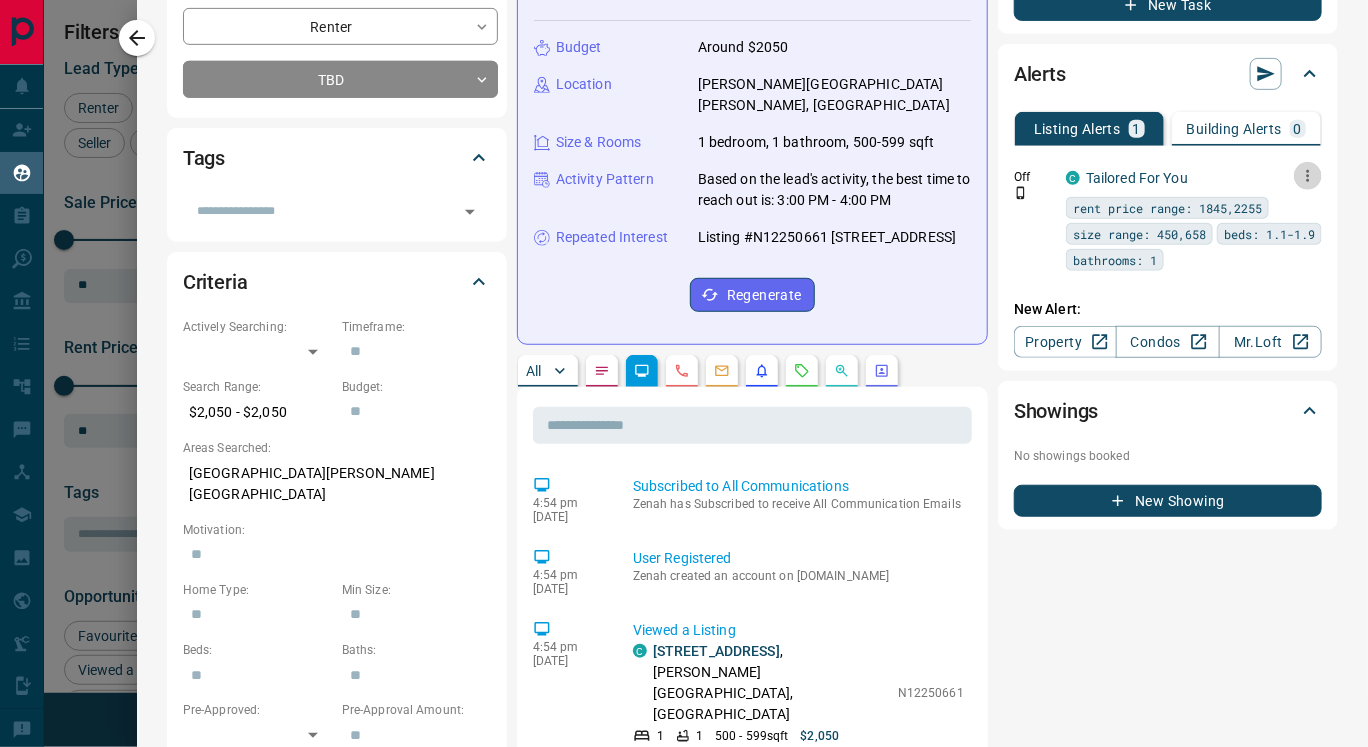 click 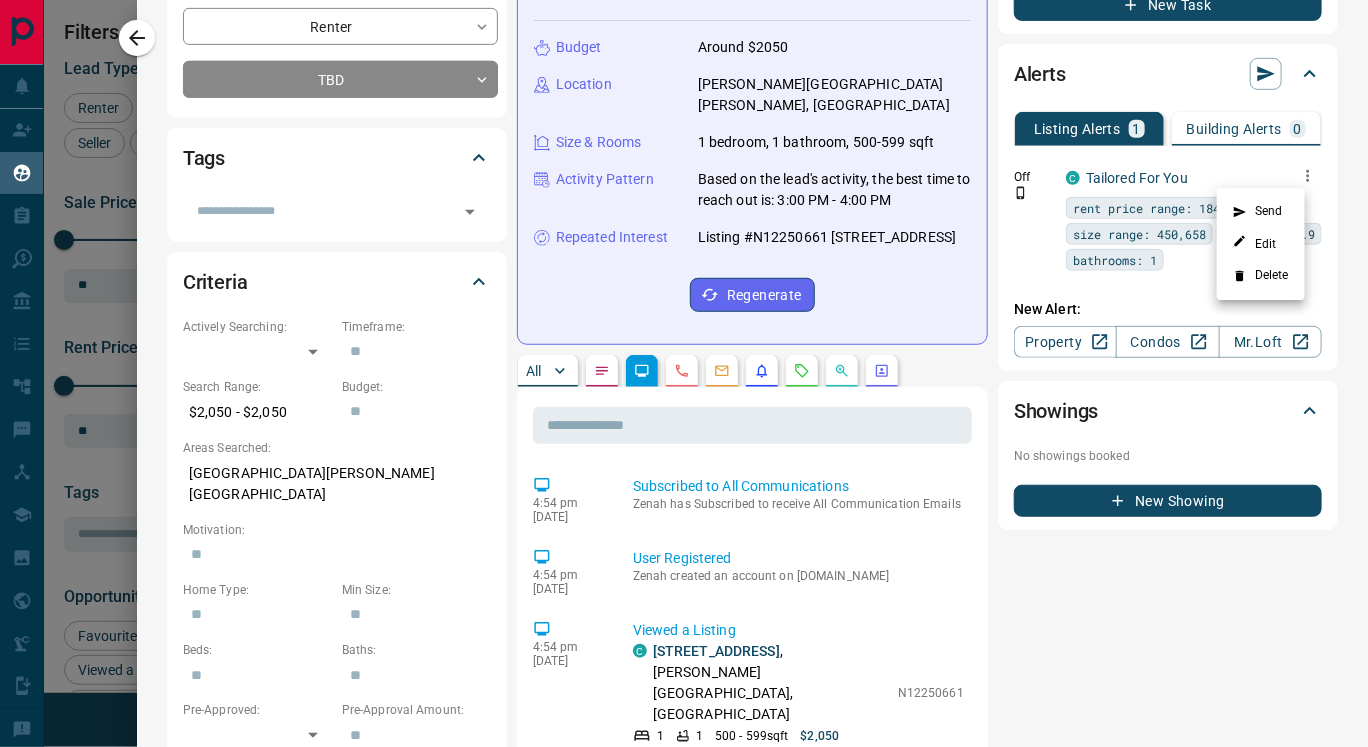 click at bounding box center (684, 373) 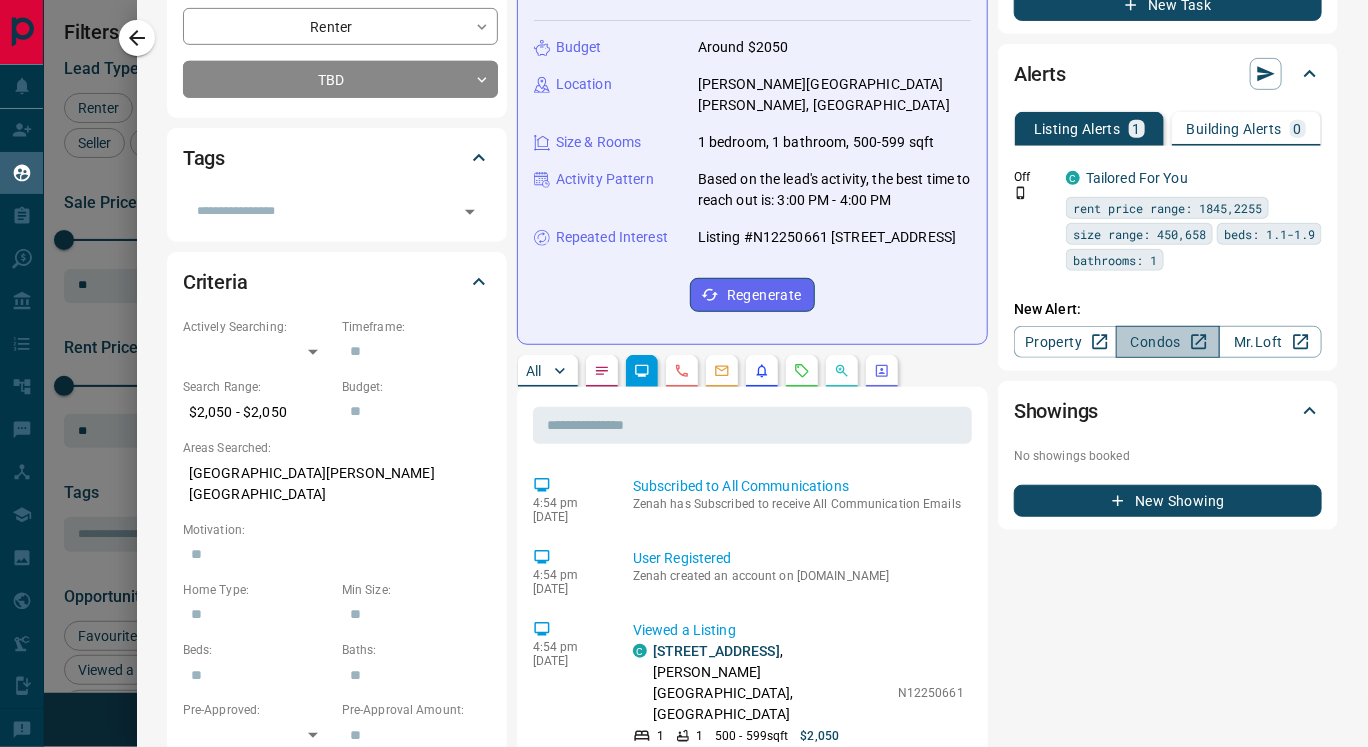 click on "Condos" at bounding box center (1167, 342) 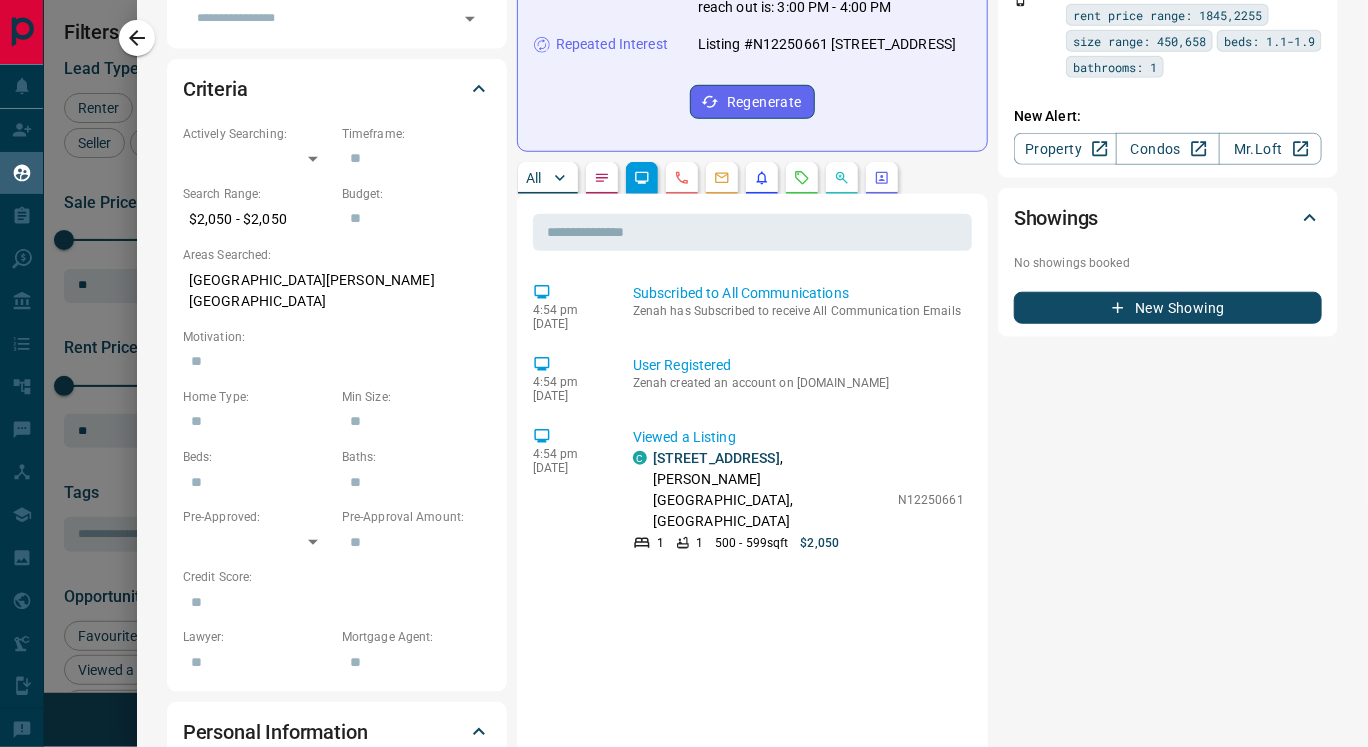 scroll, scrollTop: 512, scrollLeft: 0, axis: vertical 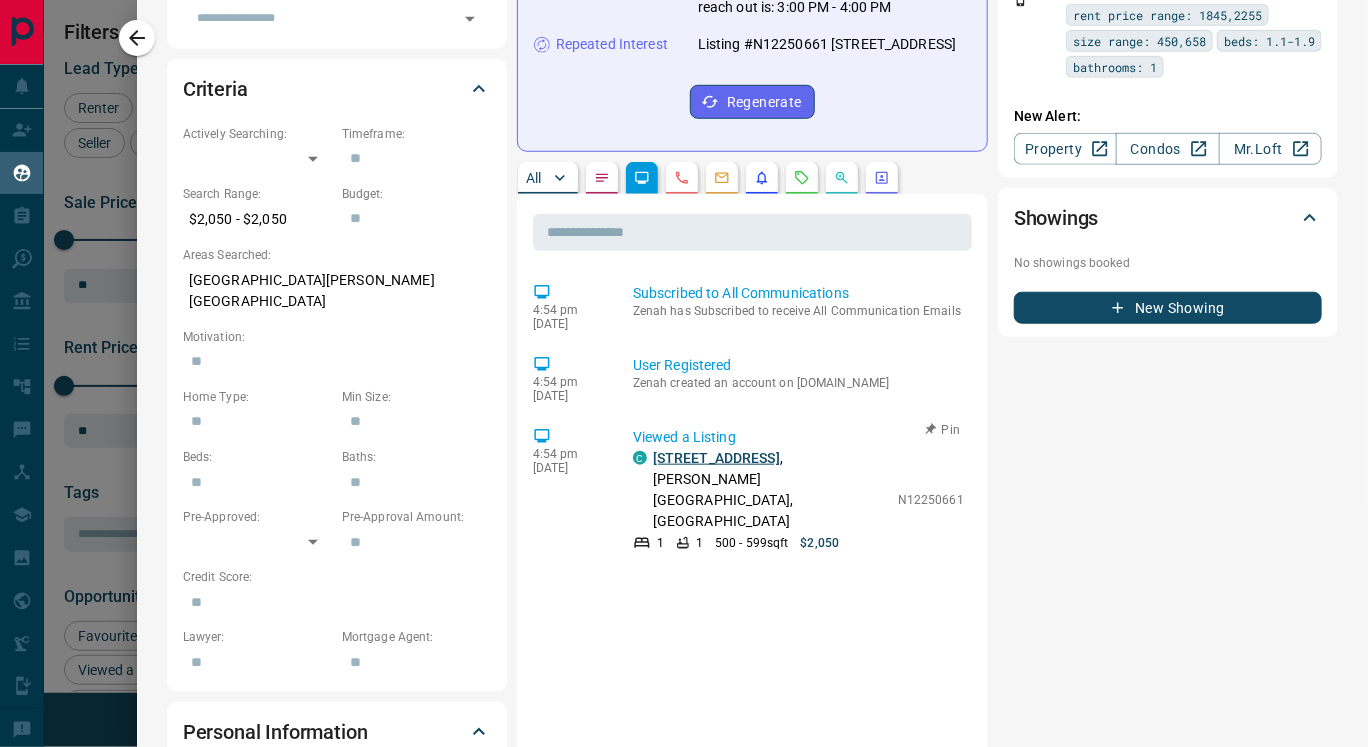 click on "[STREET_ADDRESS]" at bounding box center [716, 458] 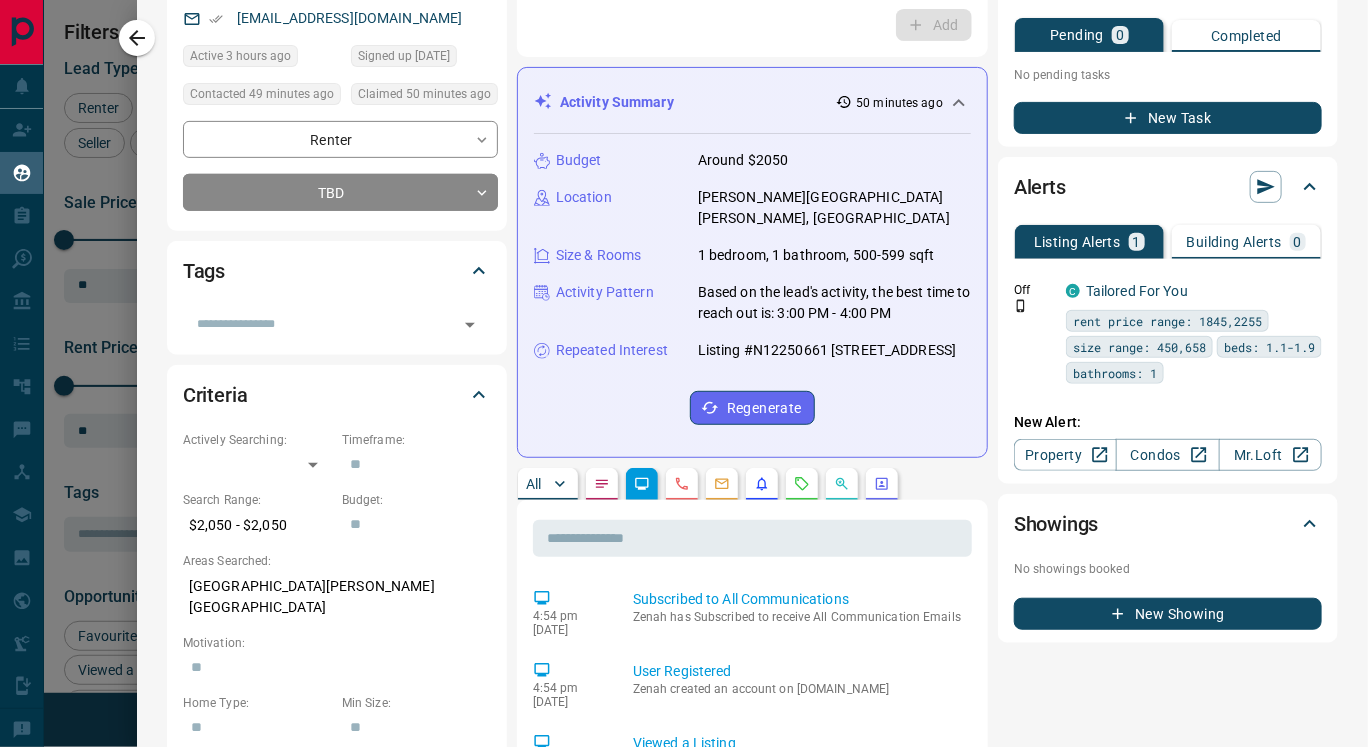 scroll, scrollTop: 233, scrollLeft: 0, axis: vertical 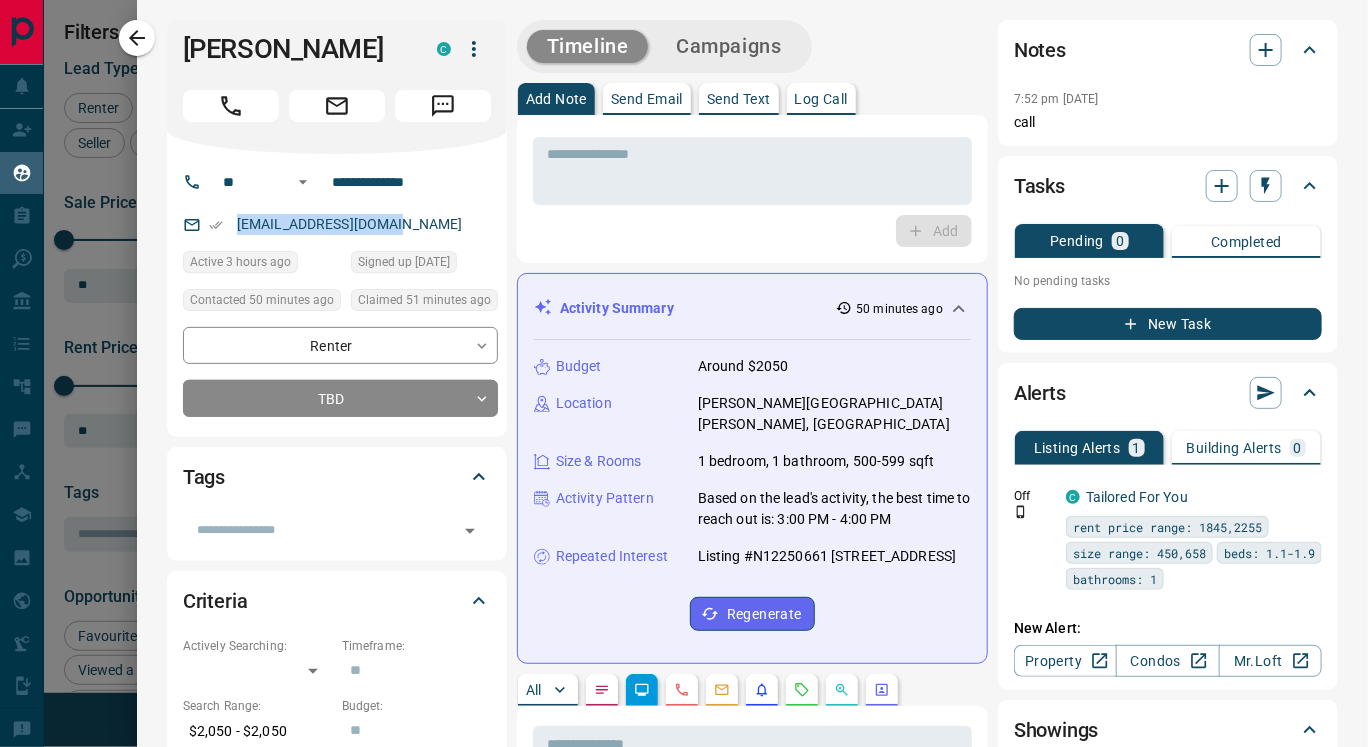 drag, startPoint x: 230, startPoint y: 217, endPoint x: 442, endPoint y: 218, distance: 212.00237 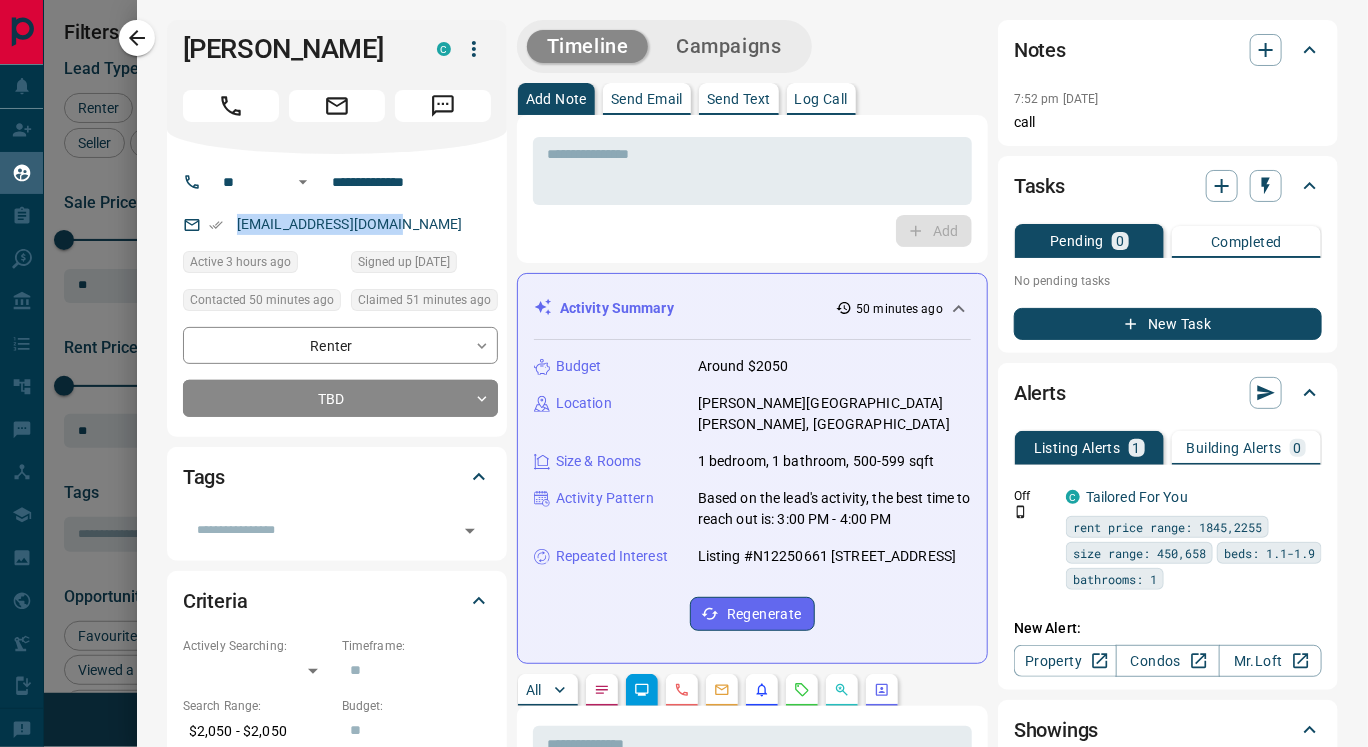 click on "[EMAIL_ADDRESS][DOMAIN_NAME]" at bounding box center (340, 224) 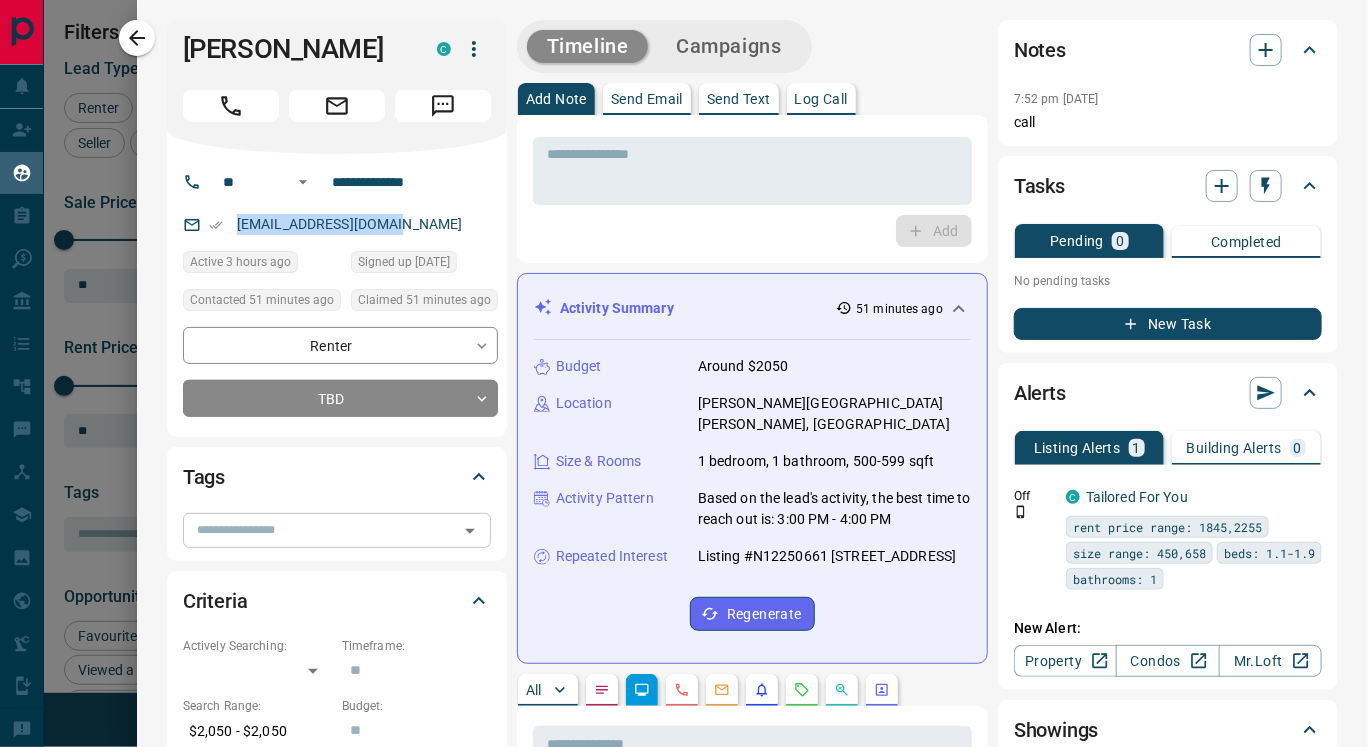 click at bounding box center [320, 530] 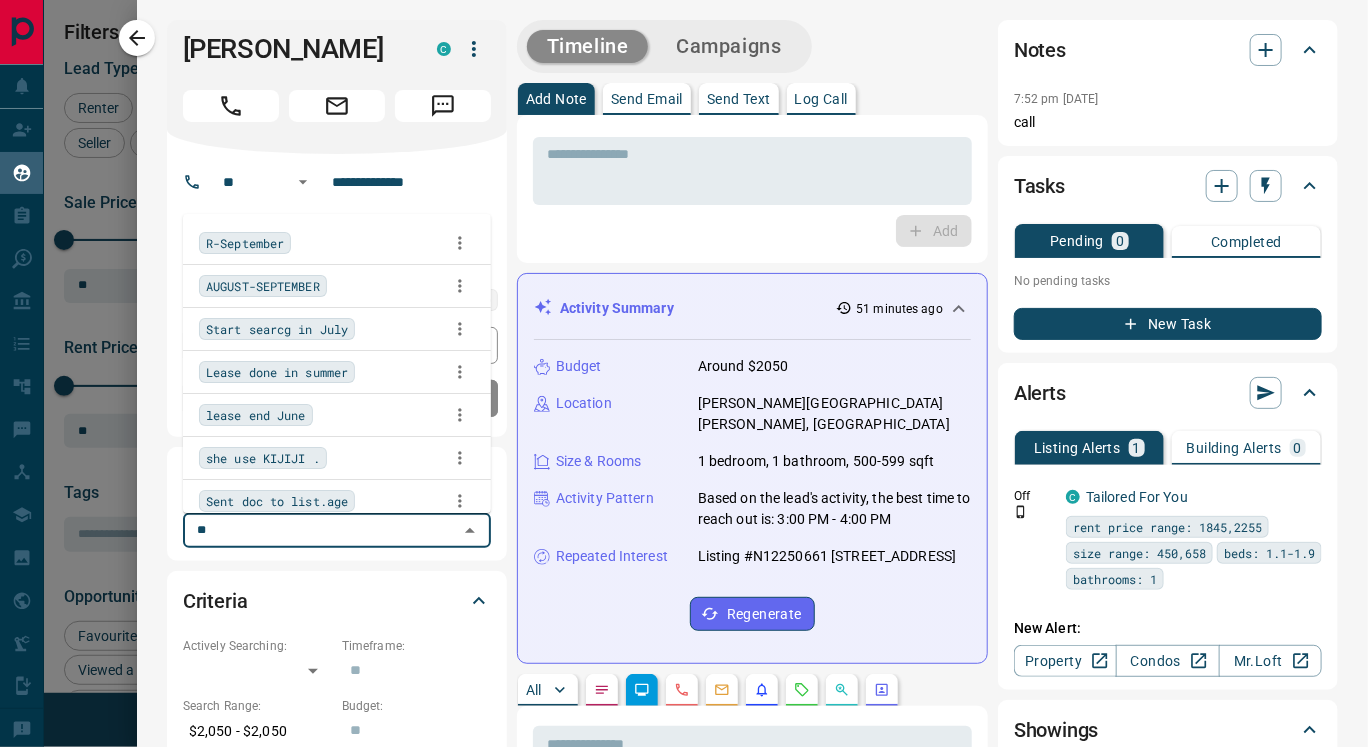 type on "***" 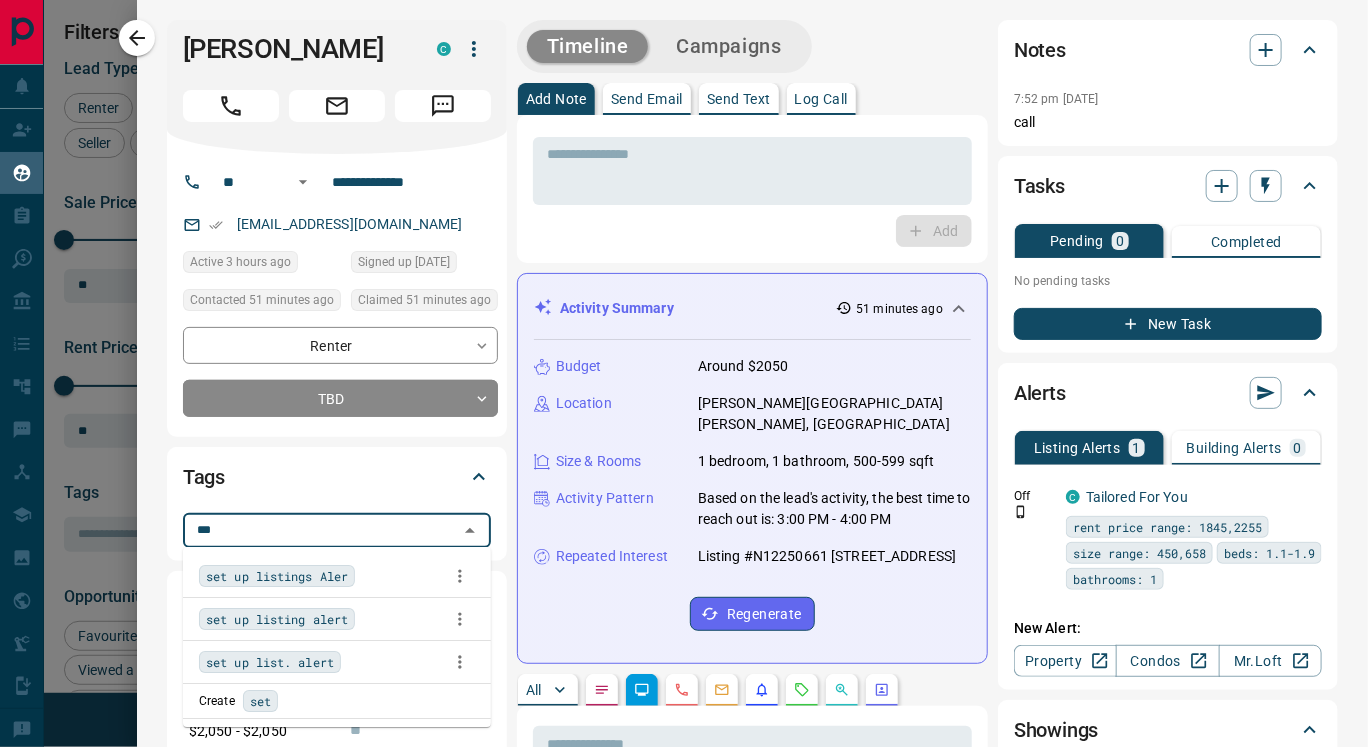 click on "set up listings Aler" at bounding box center (277, 576) 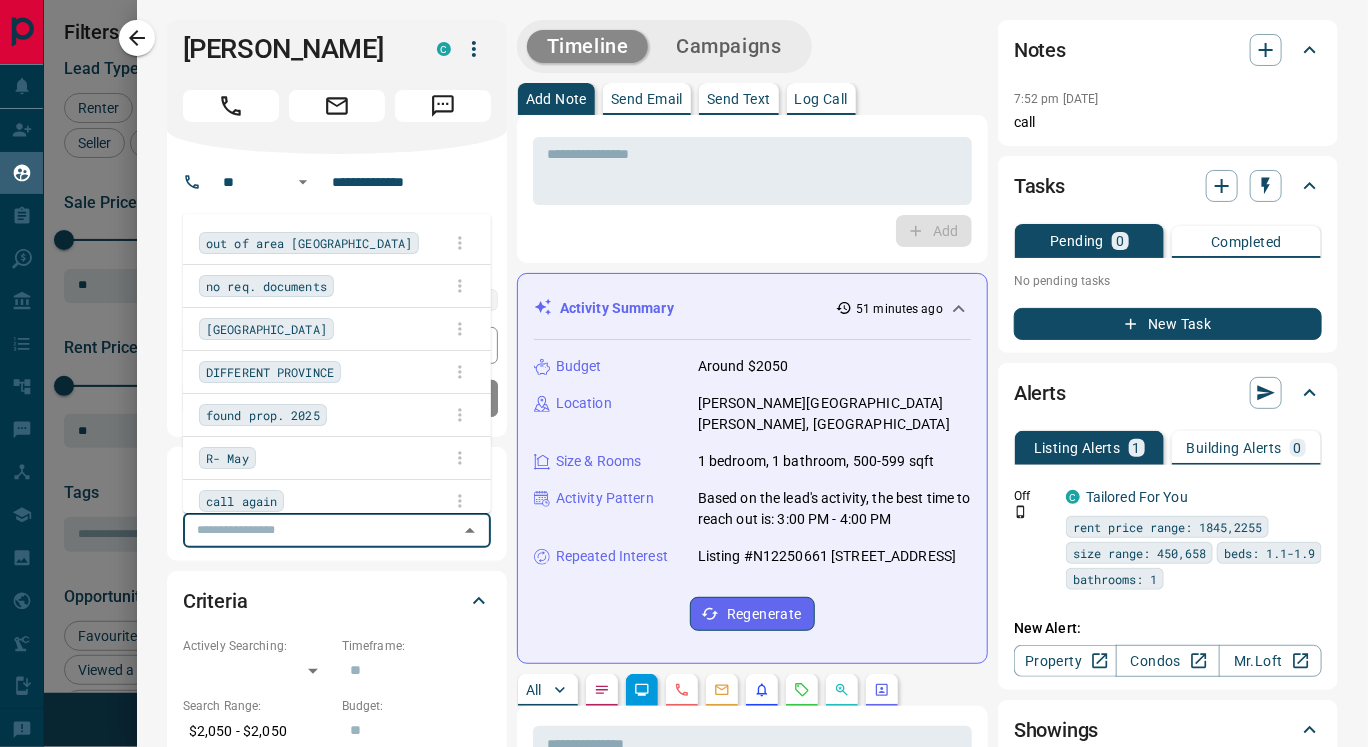 scroll, scrollTop: 552, scrollLeft: 973, axis: both 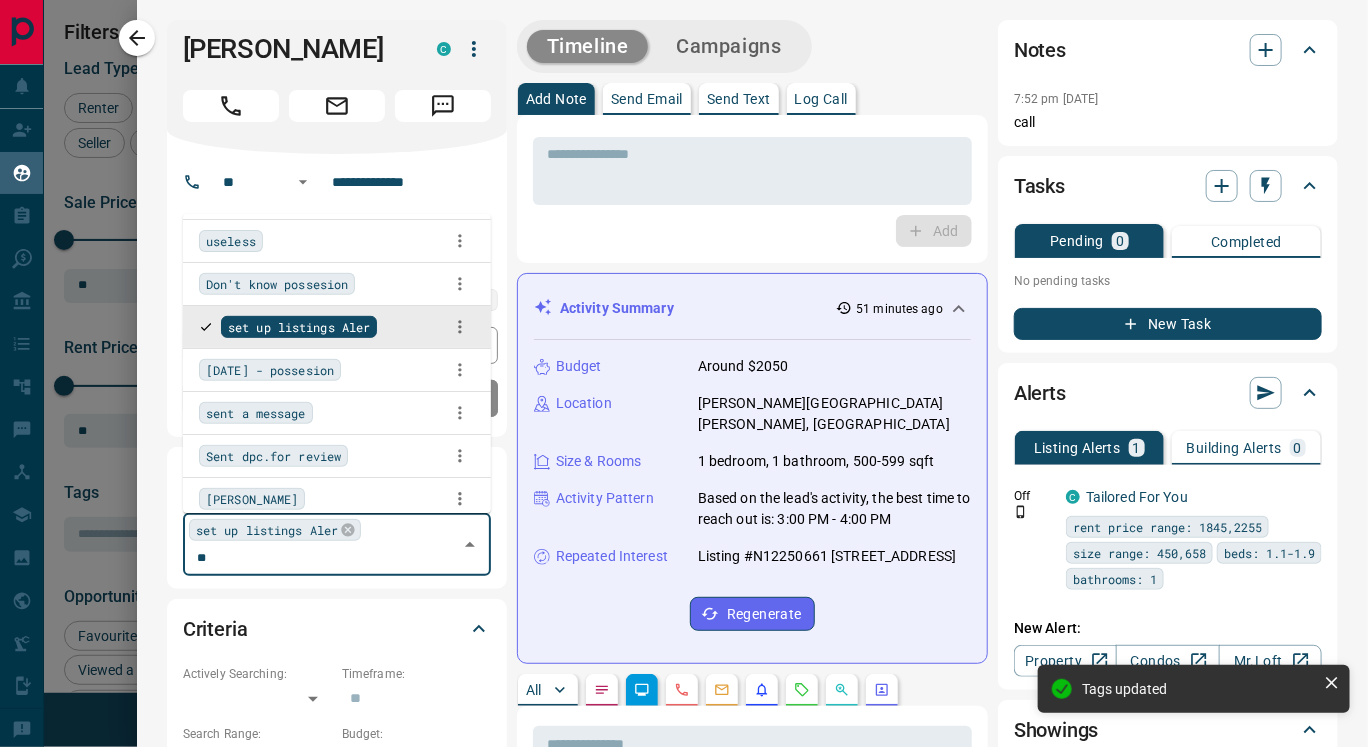 type on "***" 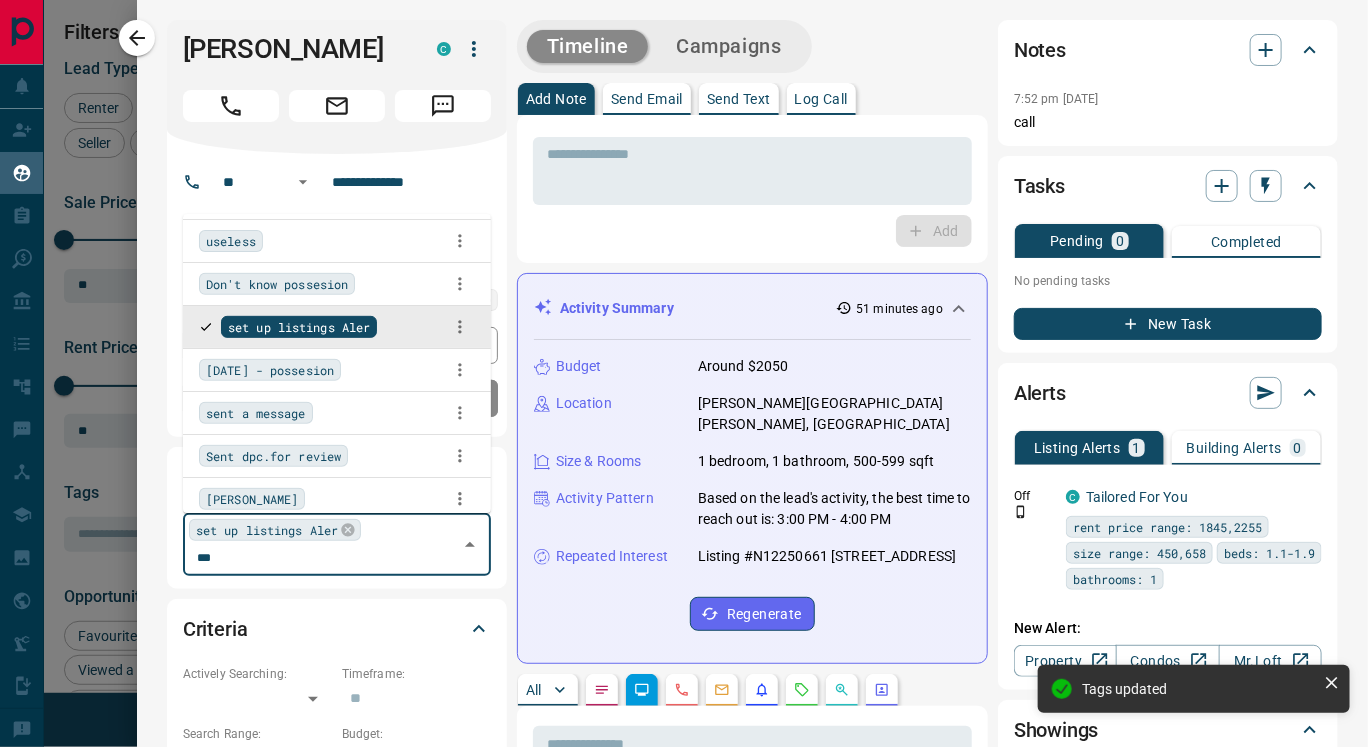 scroll, scrollTop: 0, scrollLeft: 0, axis: both 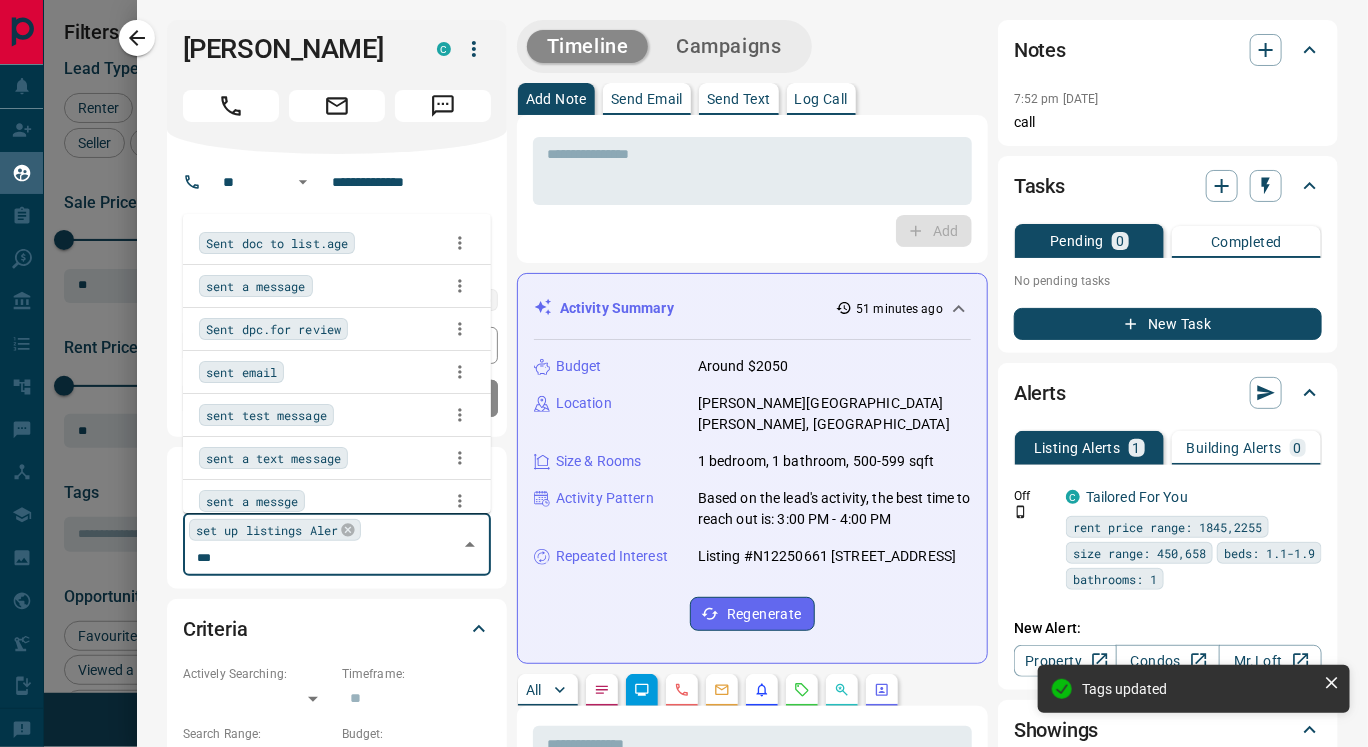 click on "sent a text message" at bounding box center [273, 458] 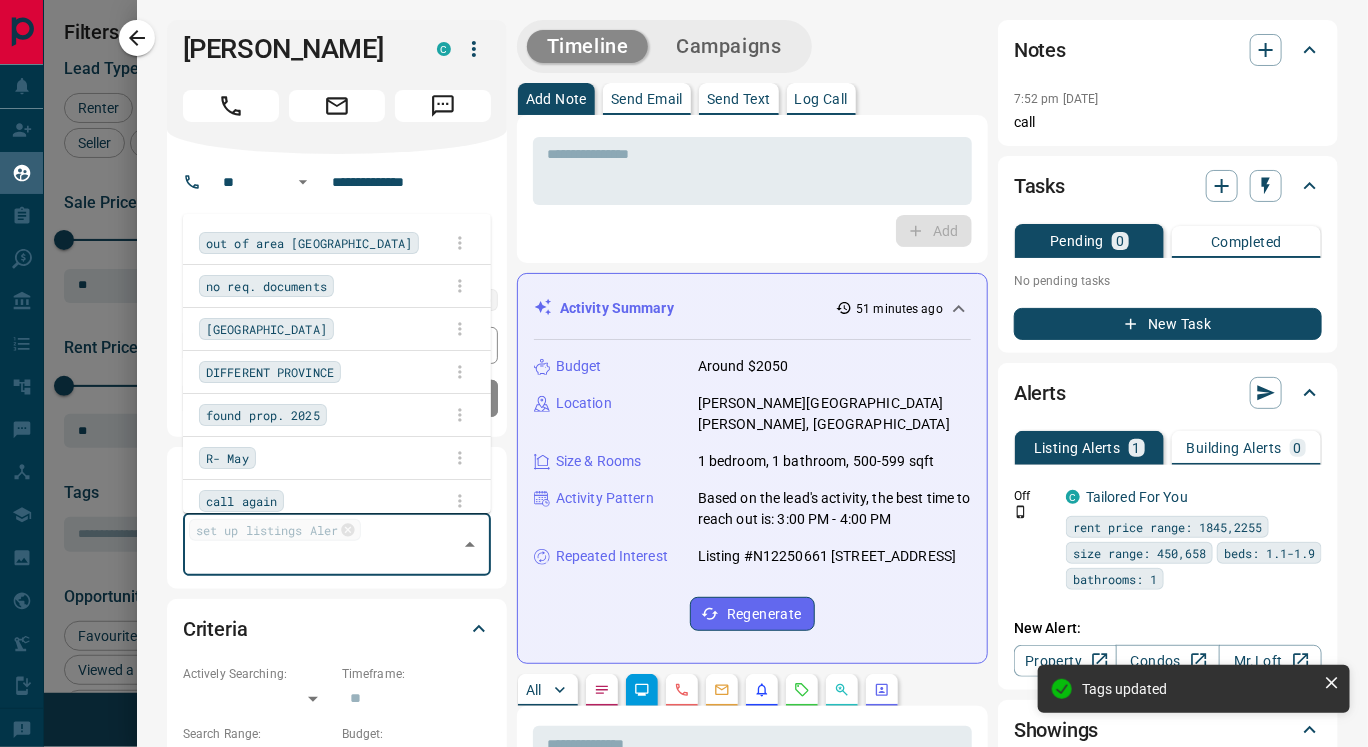 scroll, scrollTop: 2902, scrollLeft: 0, axis: vertical 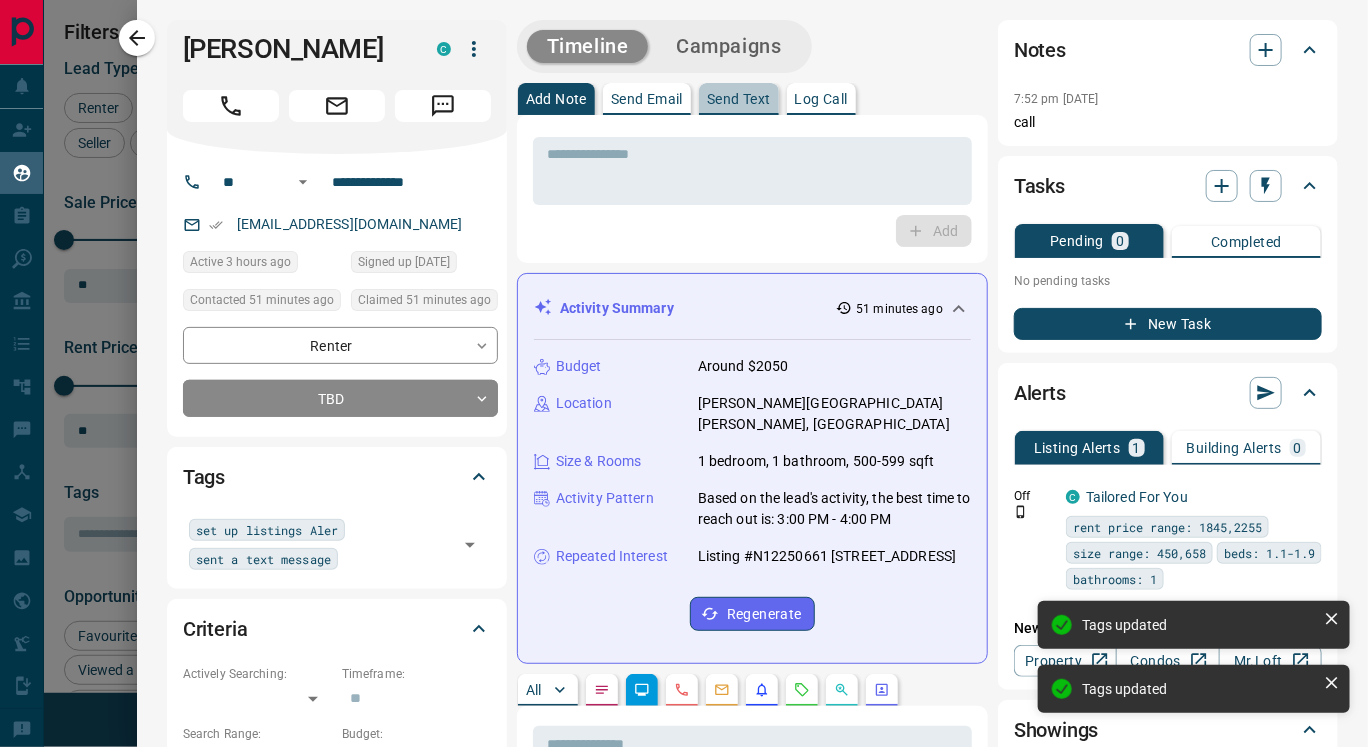 click on "Send Text" at bounding box center [739, 99] 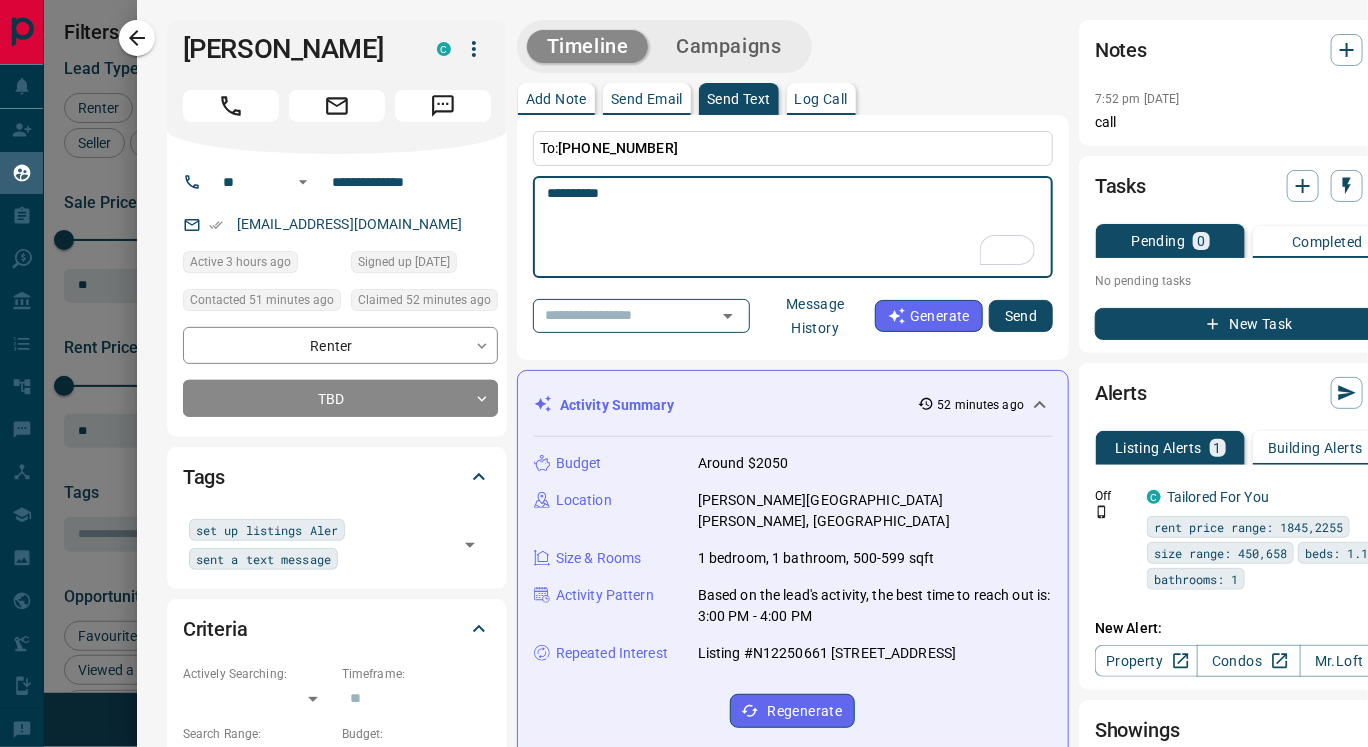 paste on "**********" 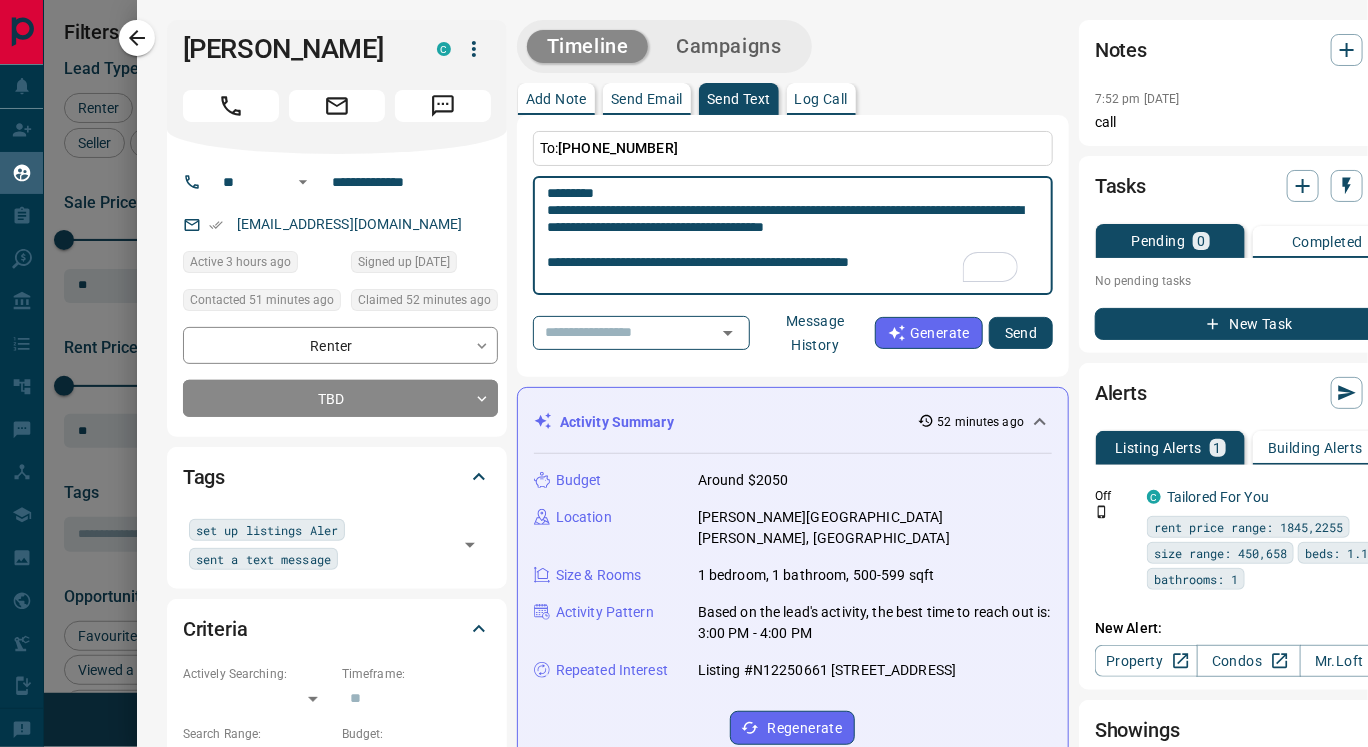 scroll, scrollTop: 276, scrollLeft: 0, axis: vertical 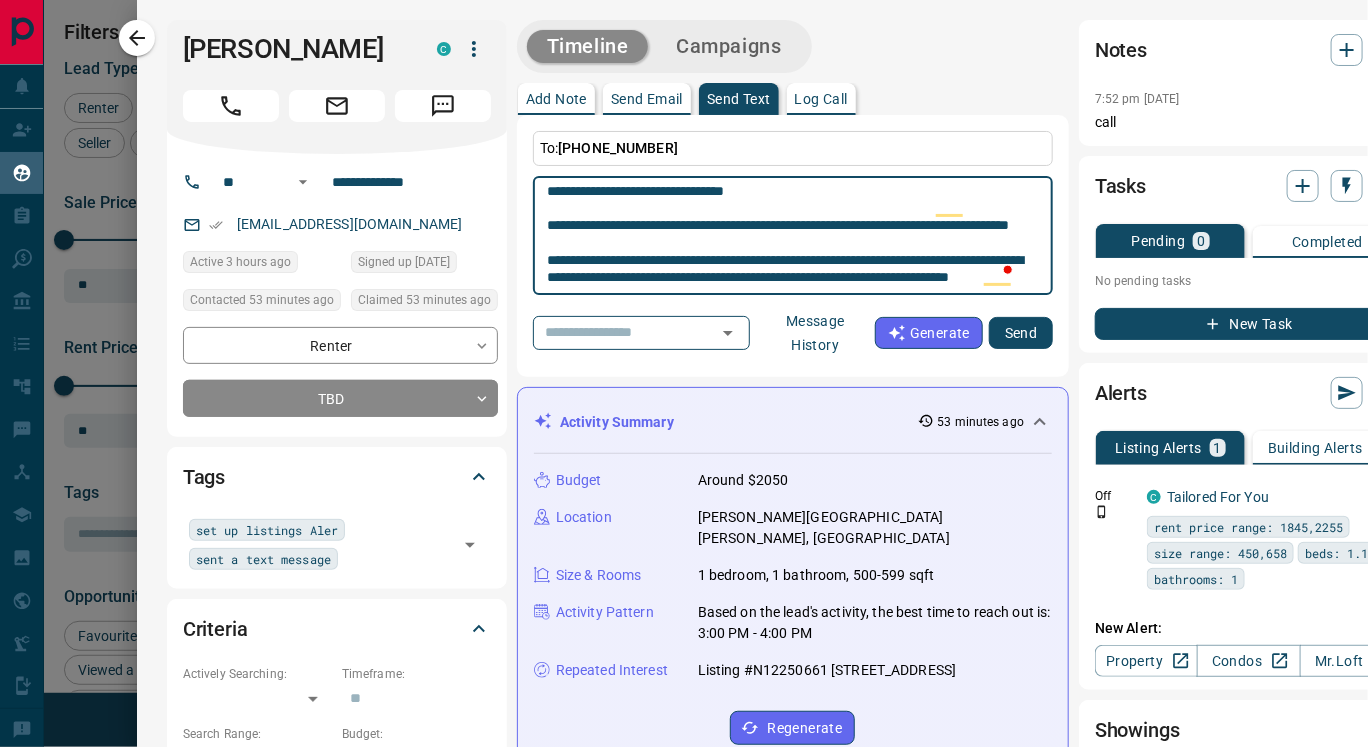 click on "**********" at bounding box center (793, 236) 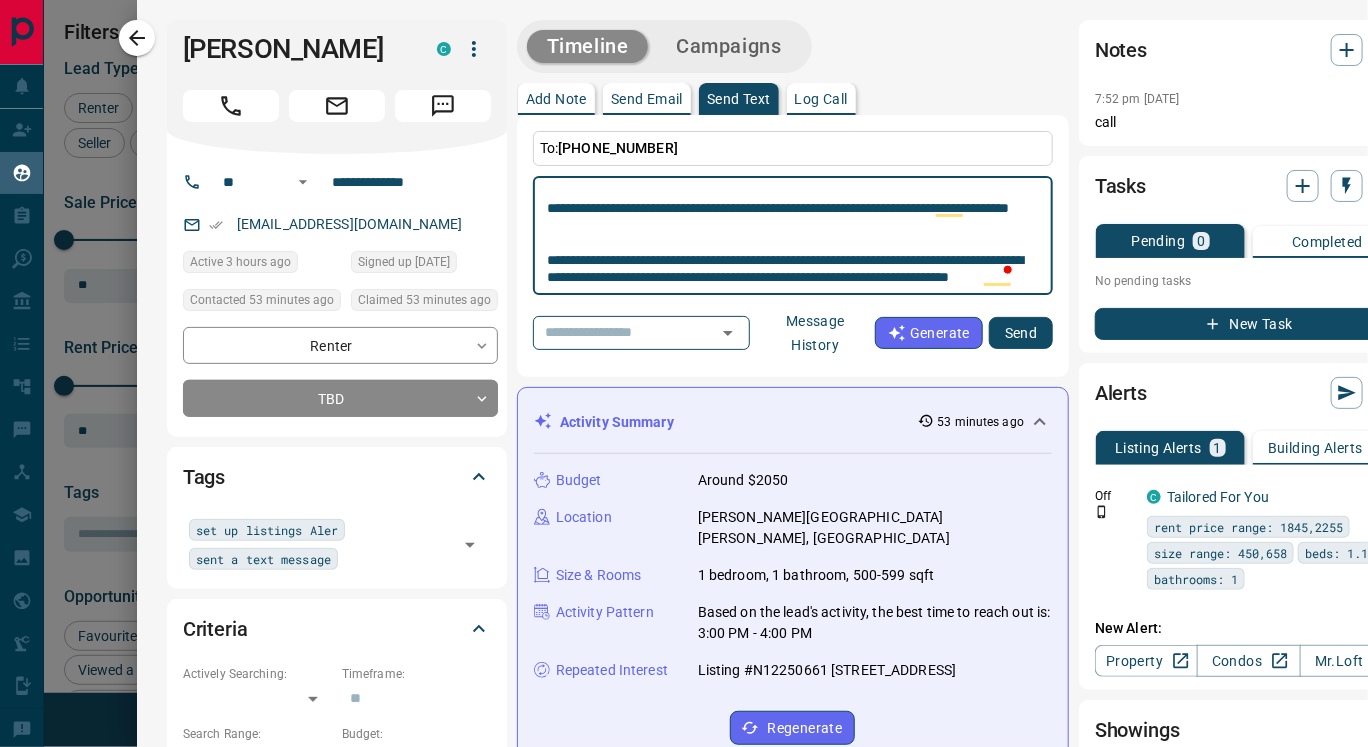 scroll, scrollTop: 276, scrollLeft: 0, axis: vertical 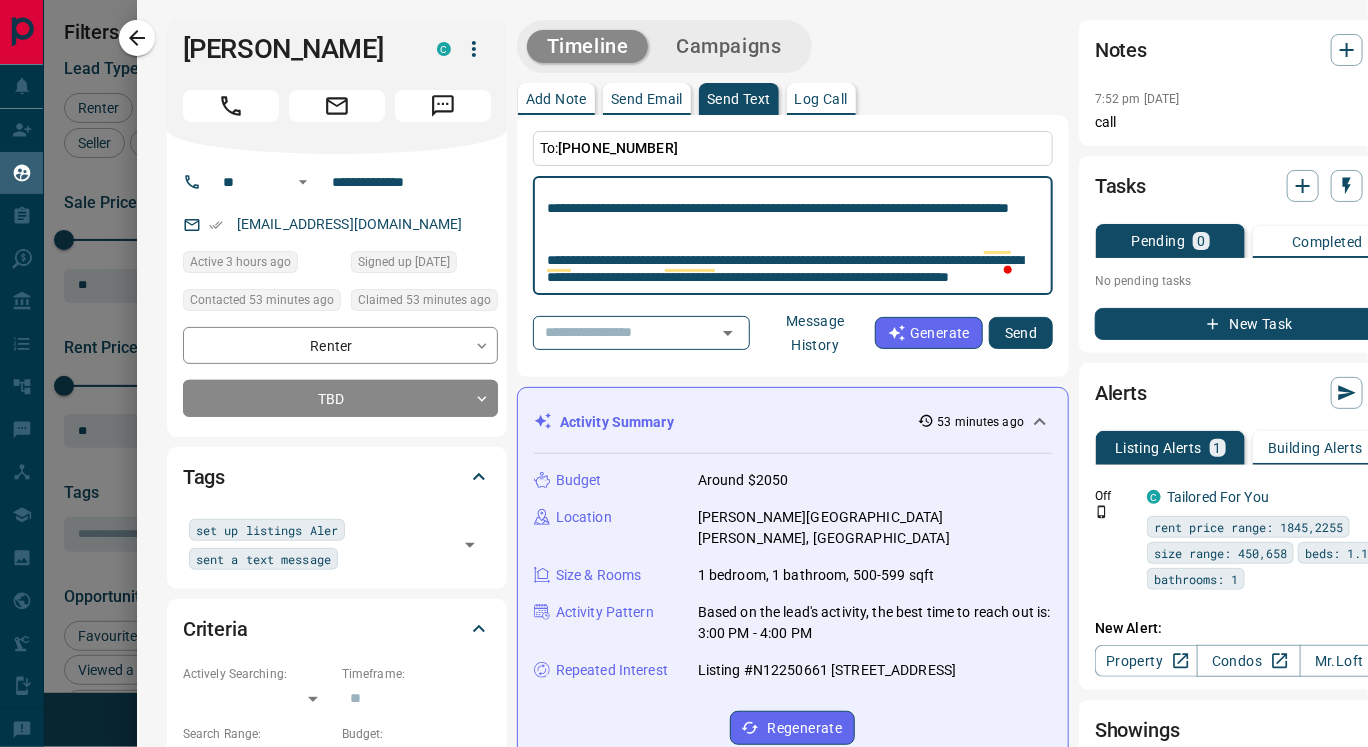 paste on "**********" 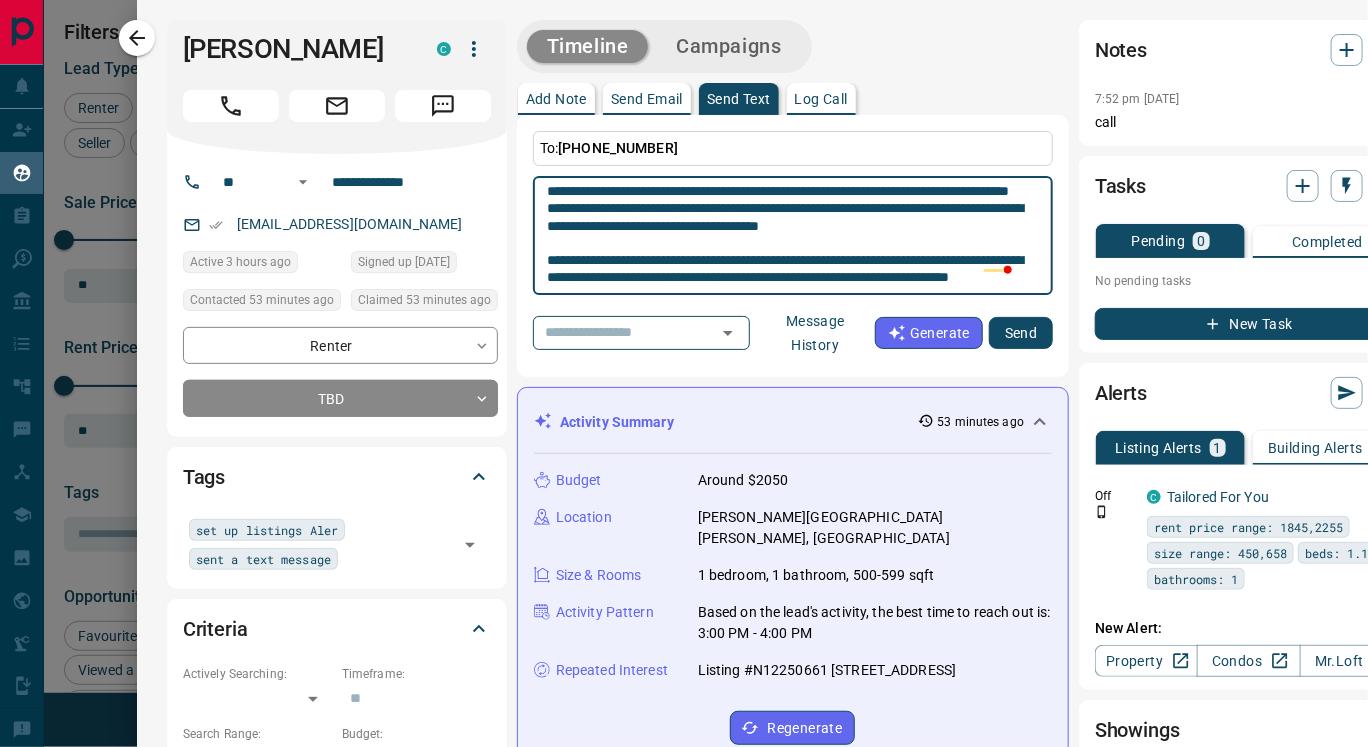 scroll, scrollTop: 0, scrollLeft: 0, axis: both 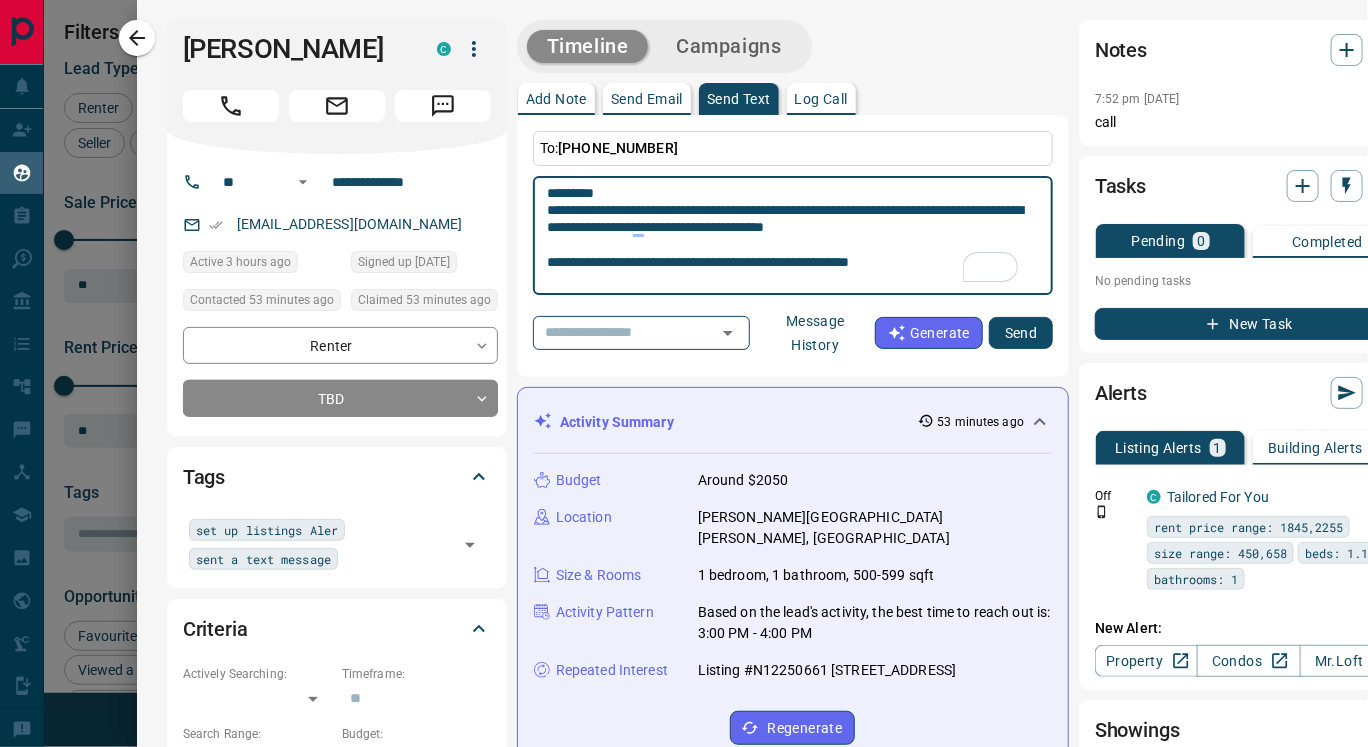 click on "**********" at bounding box center (793, 236) 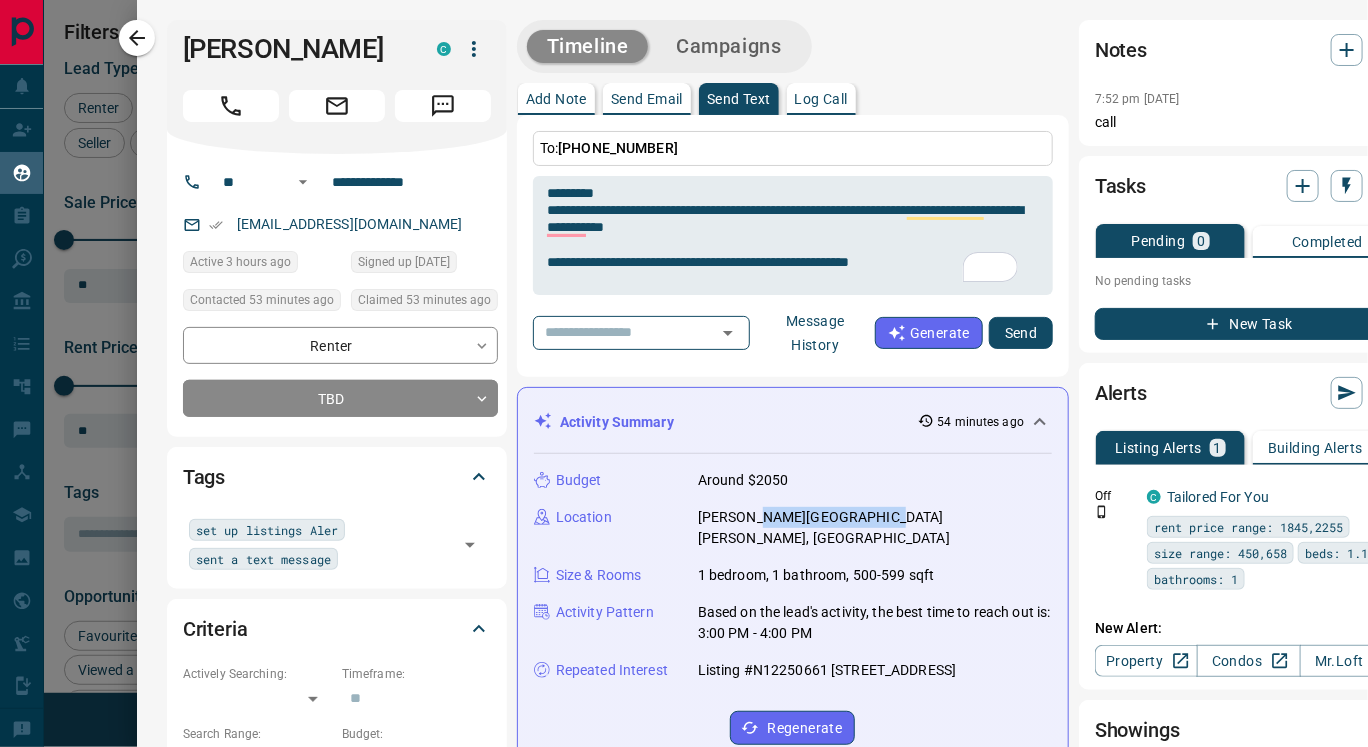 drag, startPoint x: 755, startPoint y: 512, endPoint x: 872, endPoint y: 515, distance: 117.03845 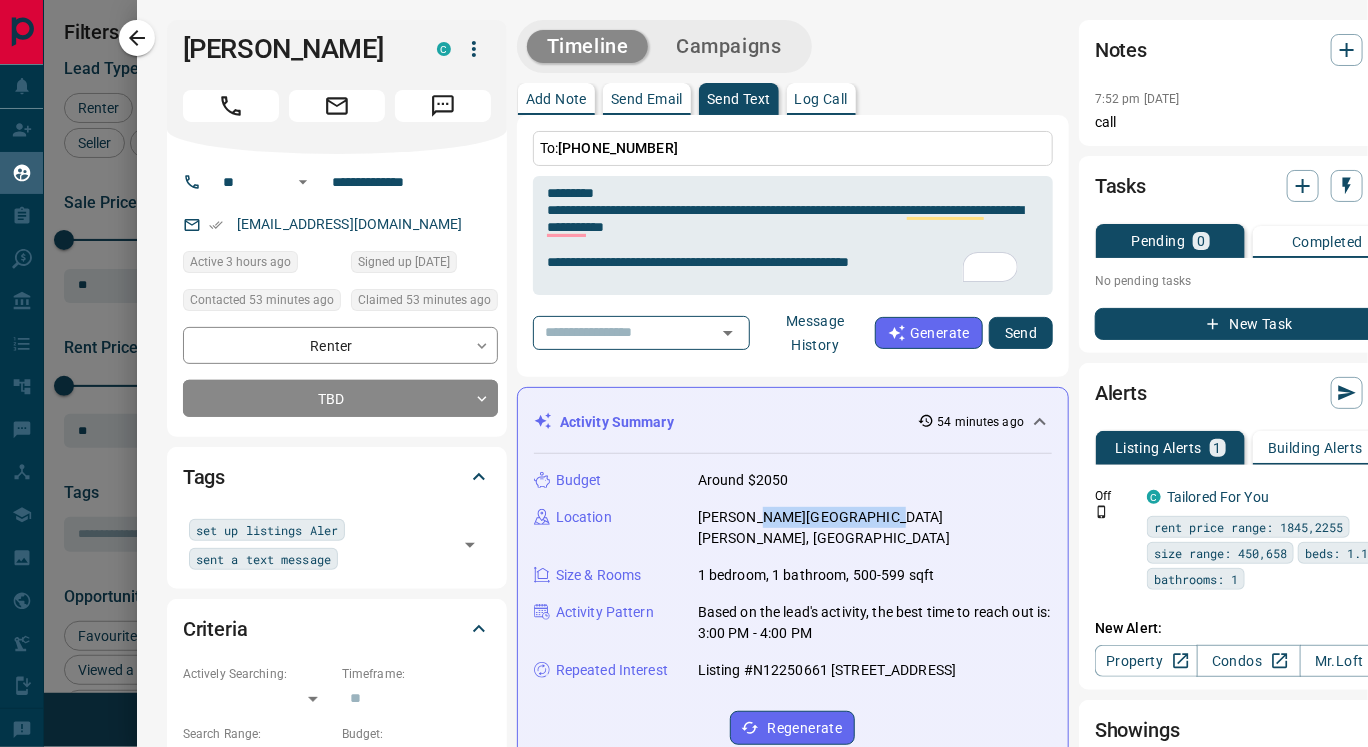 click on "[PERSON_NAME][GEOGRAPHIC_DATA][PERSON_NAME], [GEOGRAPHIC_DATA]" at bounding box center (875, 528) 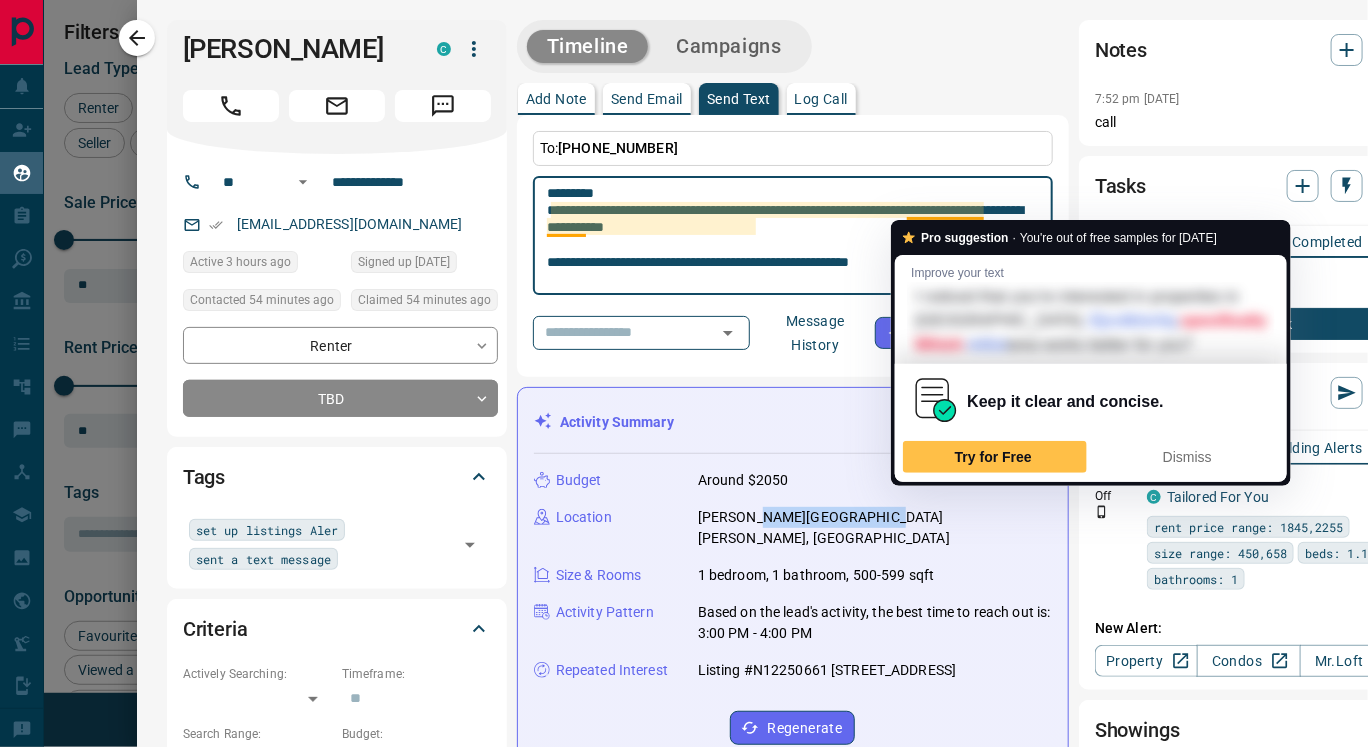 click on "**********" at bounding box center [793, 236] 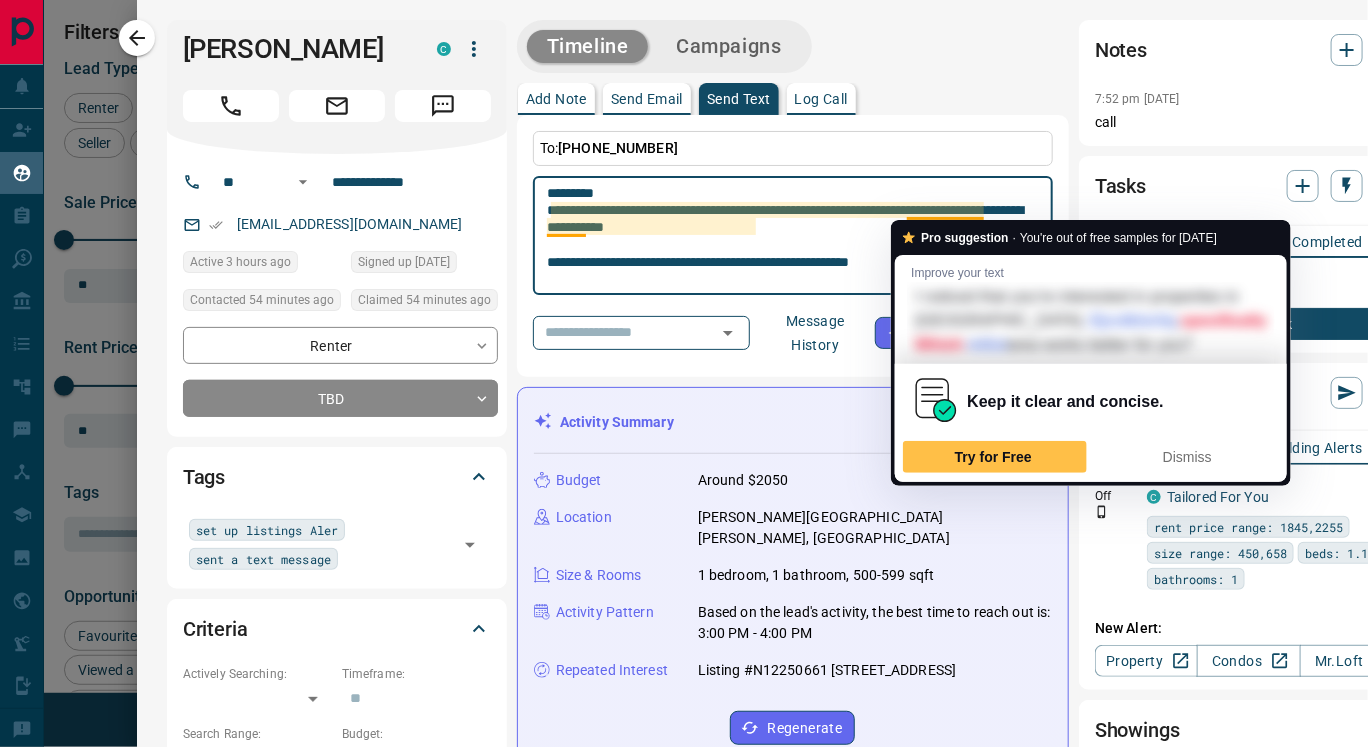 paste on "**********" 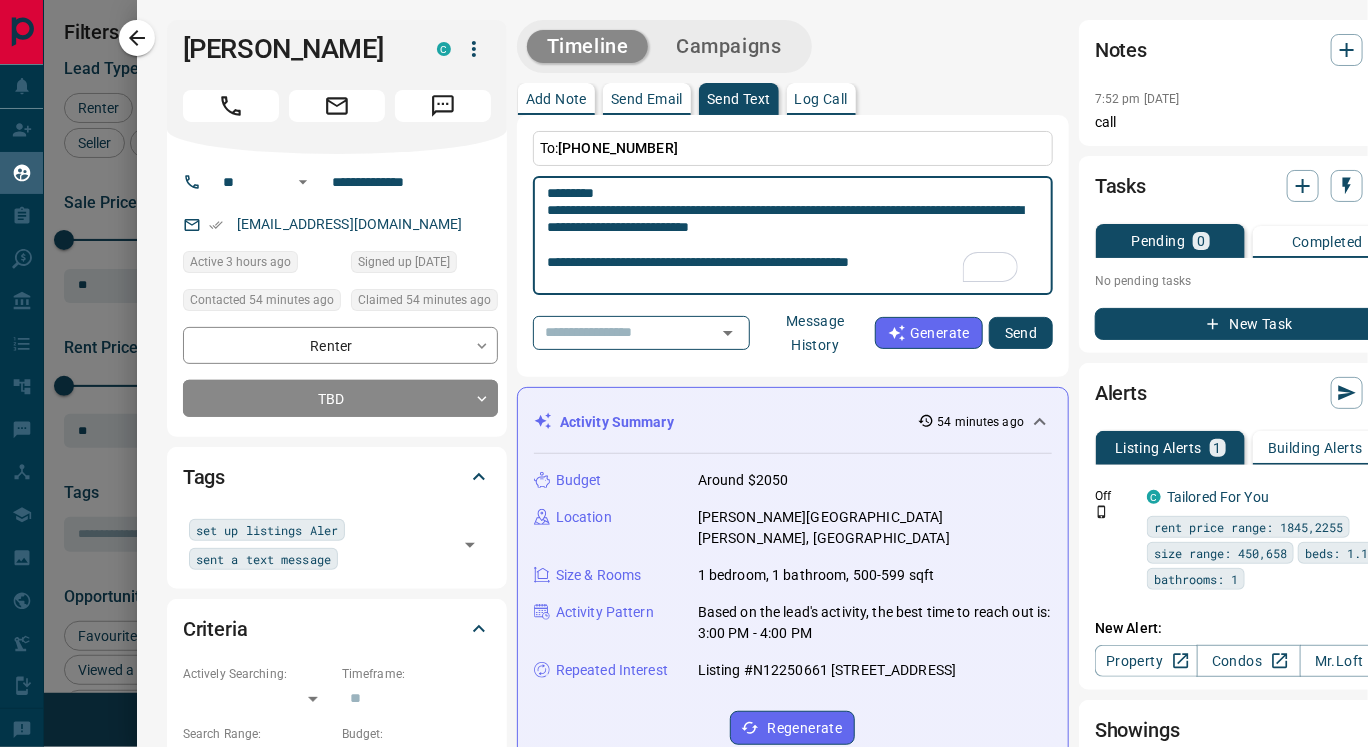 click on "**********" at bounding box center [793, 236] 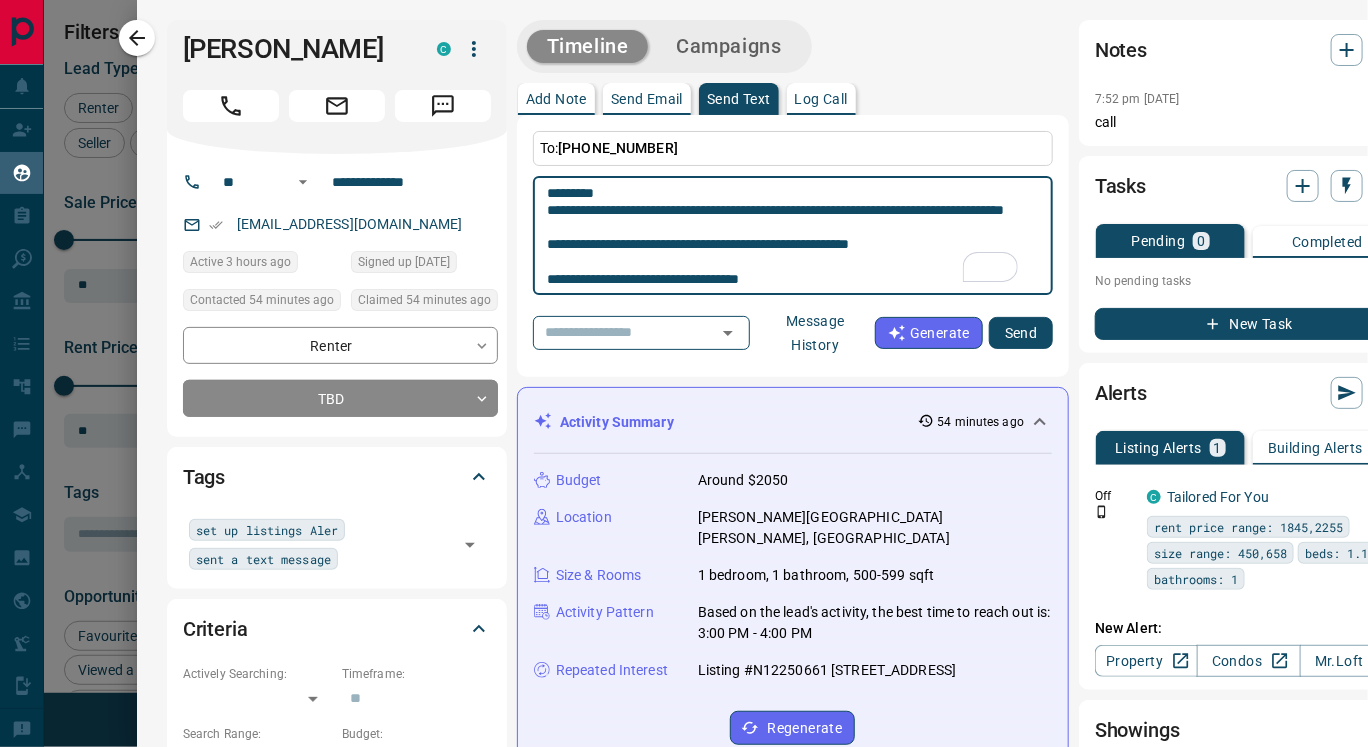 scroll, scrollTop: 67, scrollLeft: 0, axis: vertical 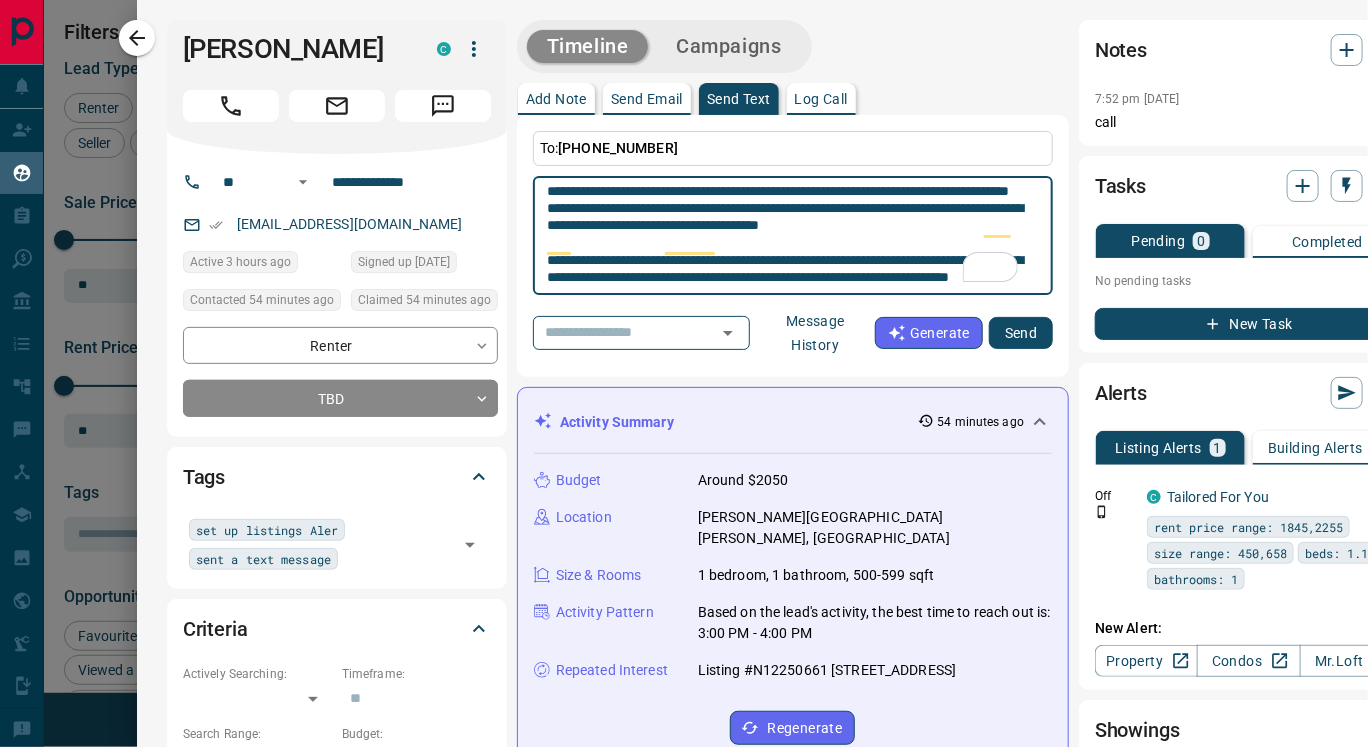 click on "**********" at bounding box center (793, 236) 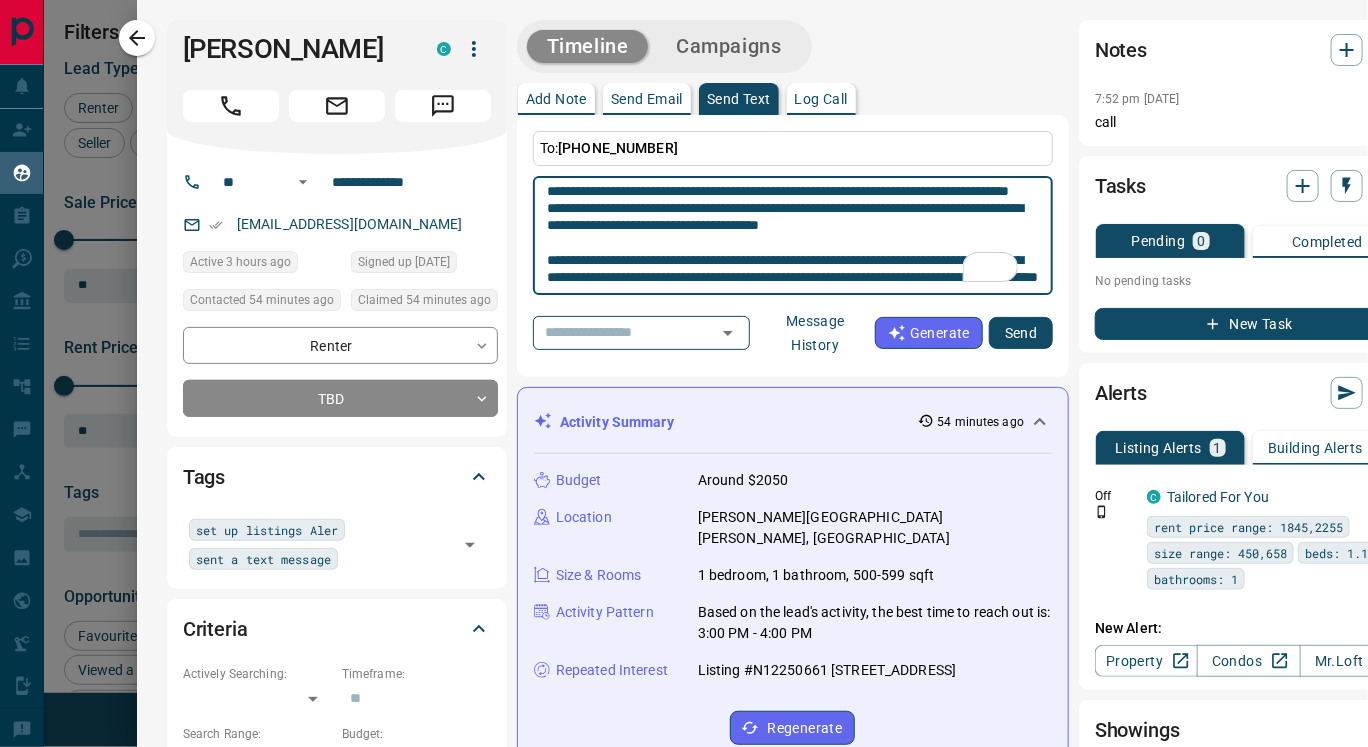 click on "**********" at bounding box center [793, 236] 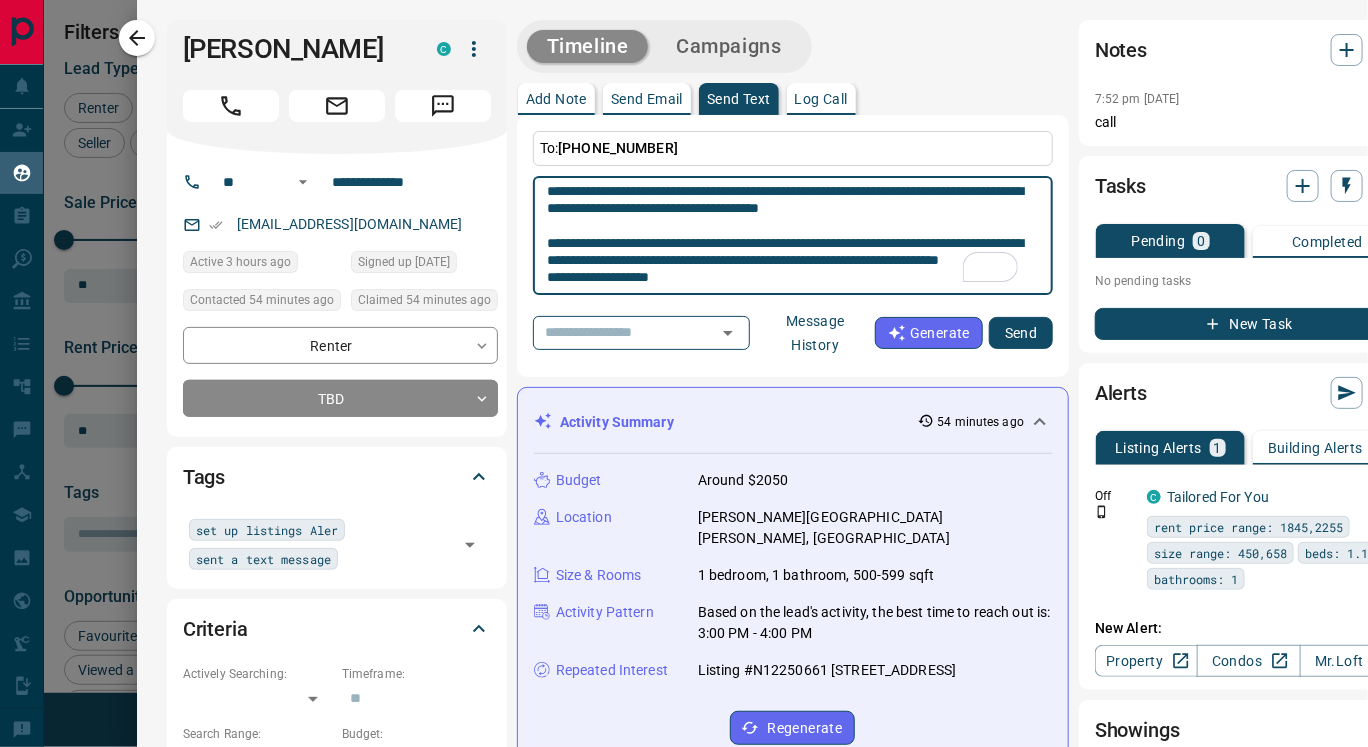 type on "**********" 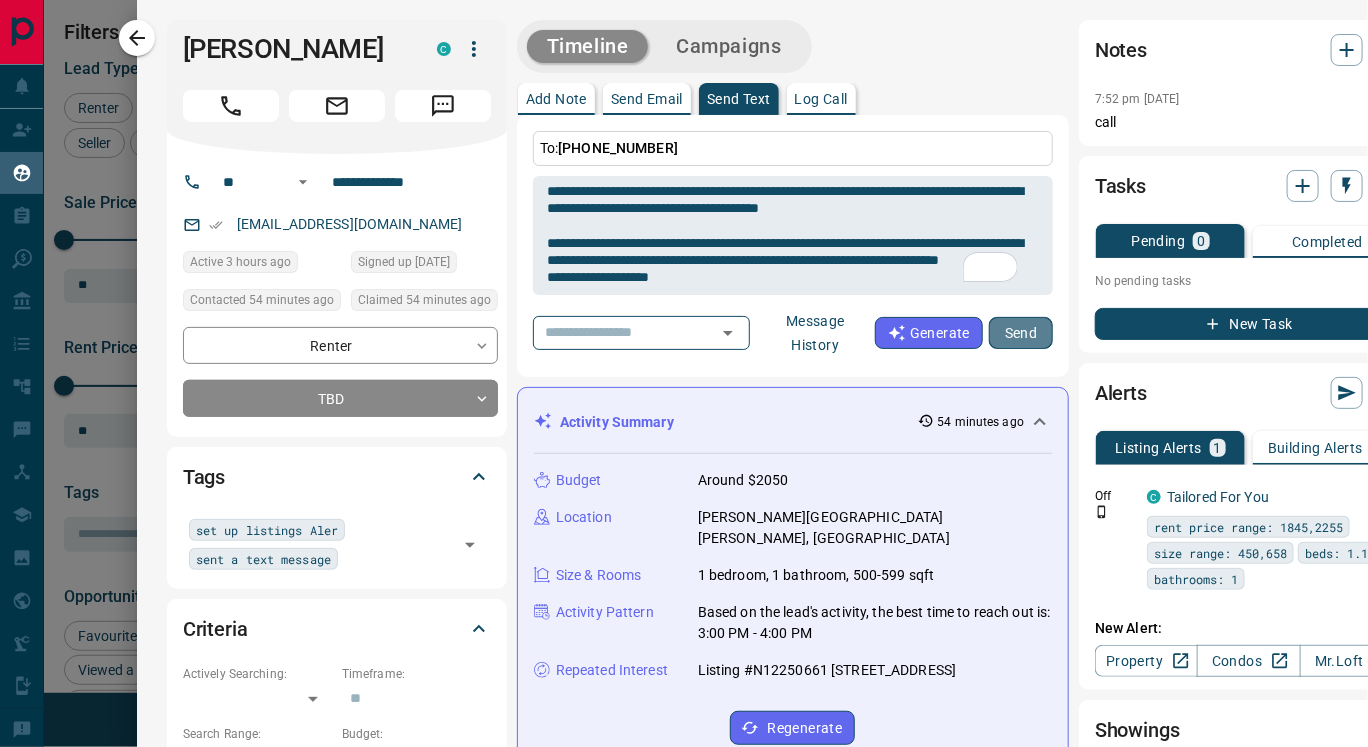 click on "Send" at bounding box center [1021, 333] 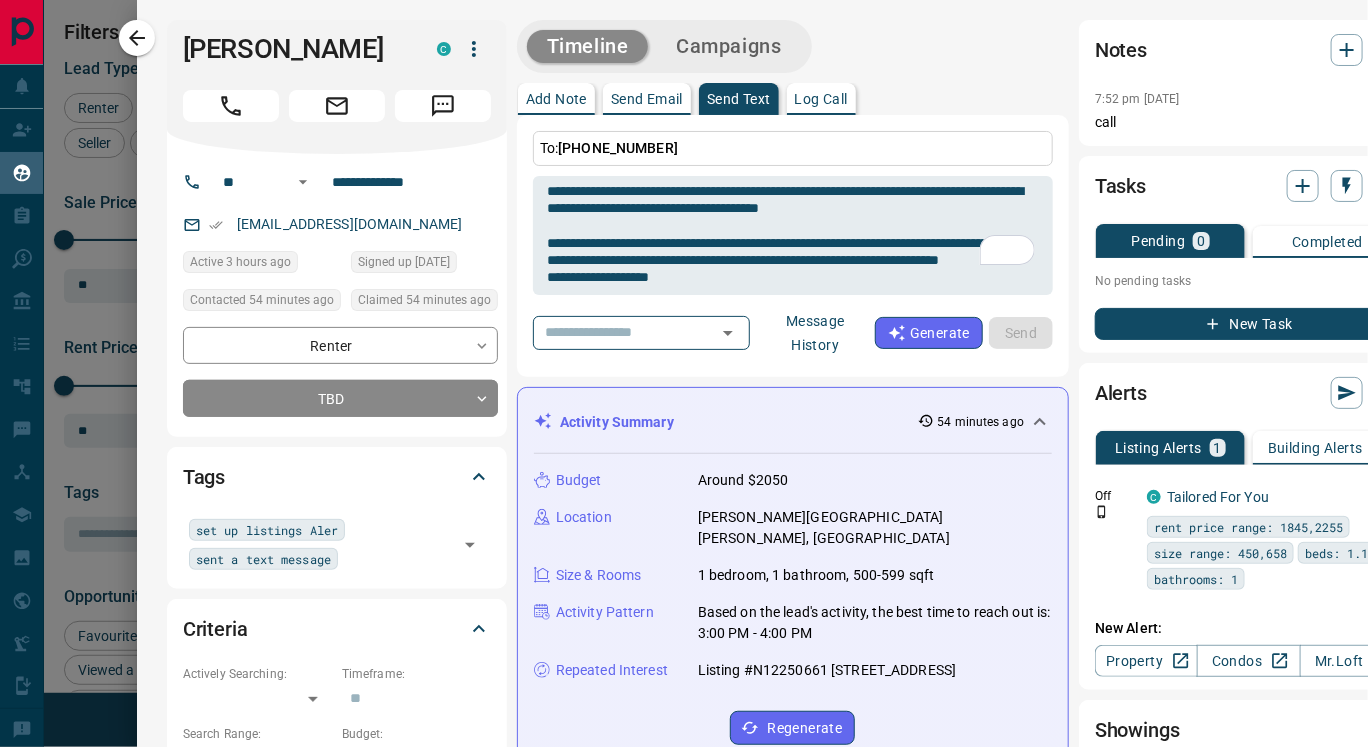 type 